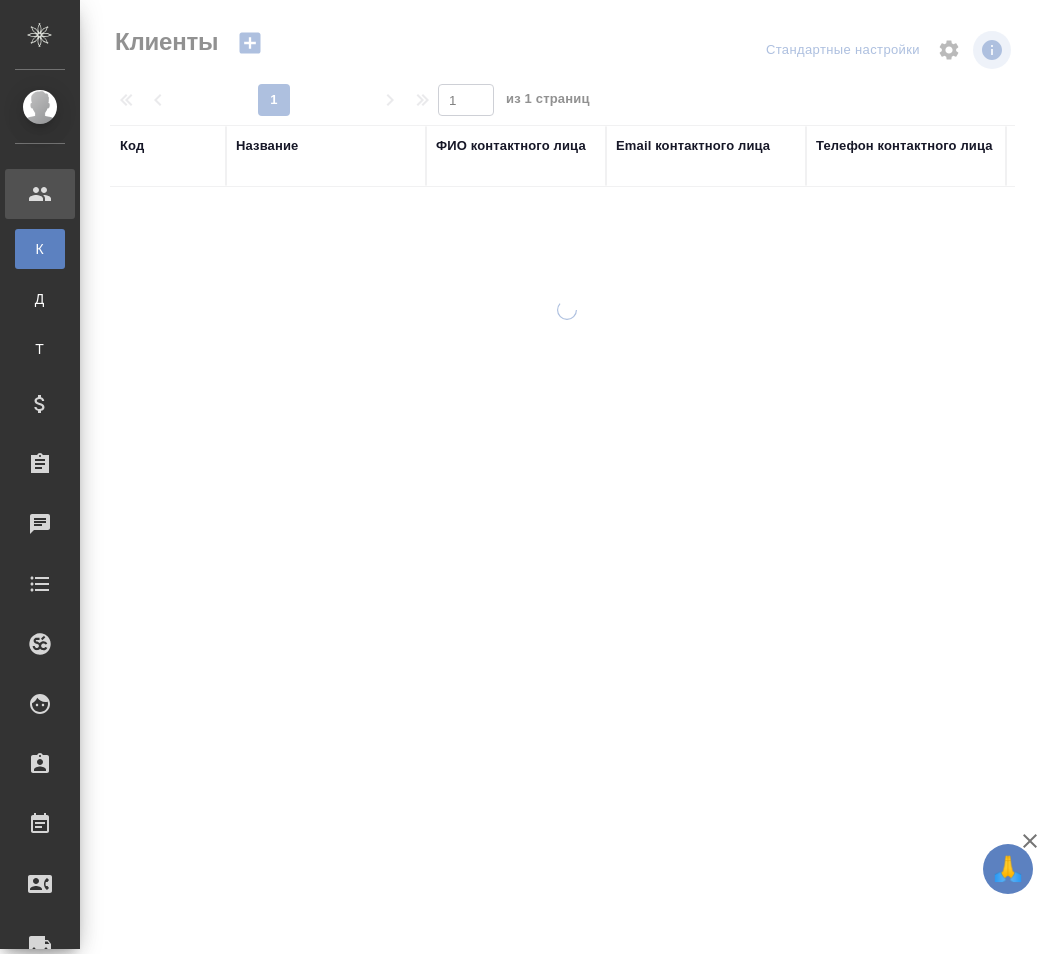 select on "RU" 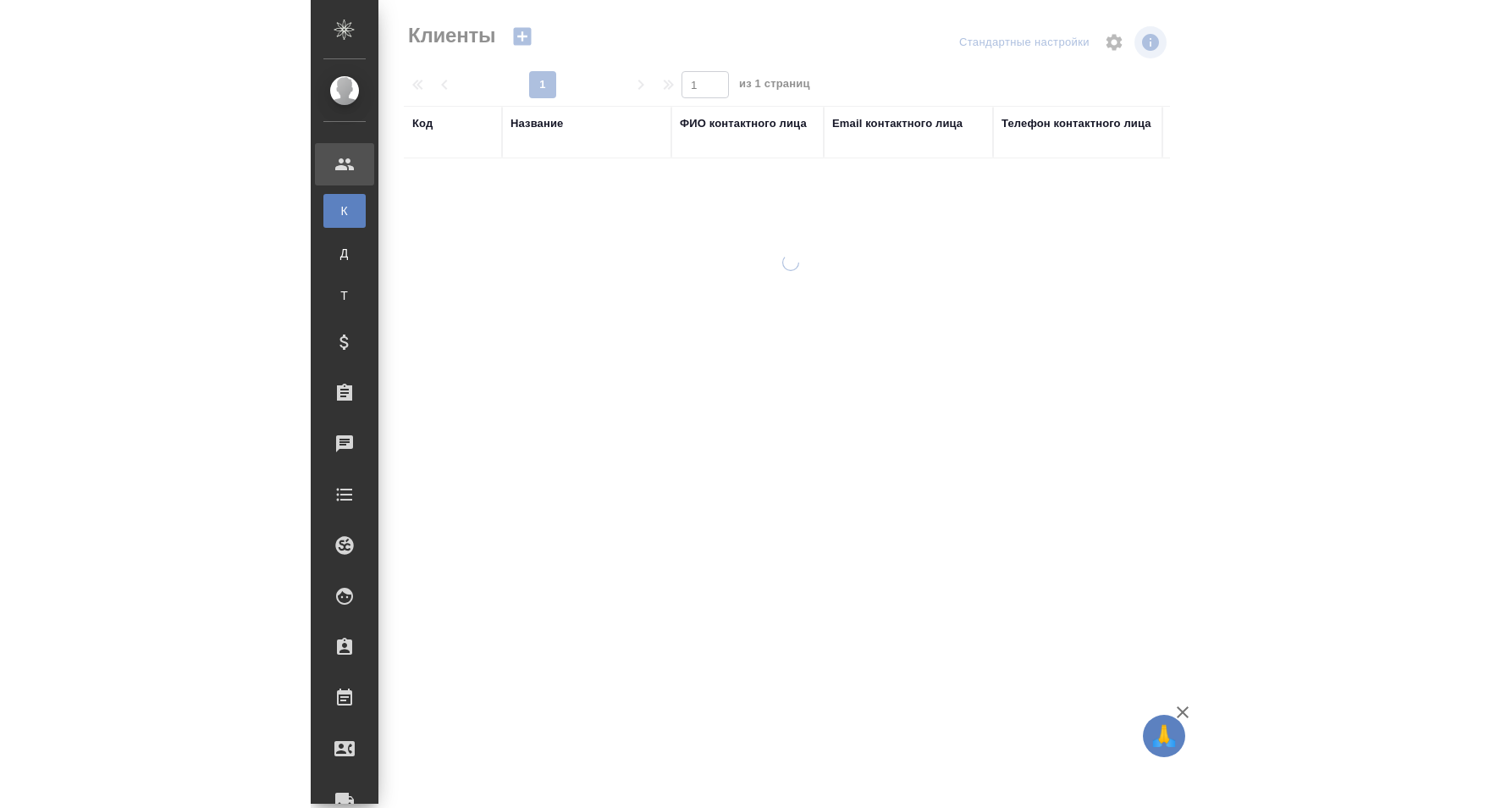 scroll, scrollTop: 0, scrollLeft: 0, axis: both 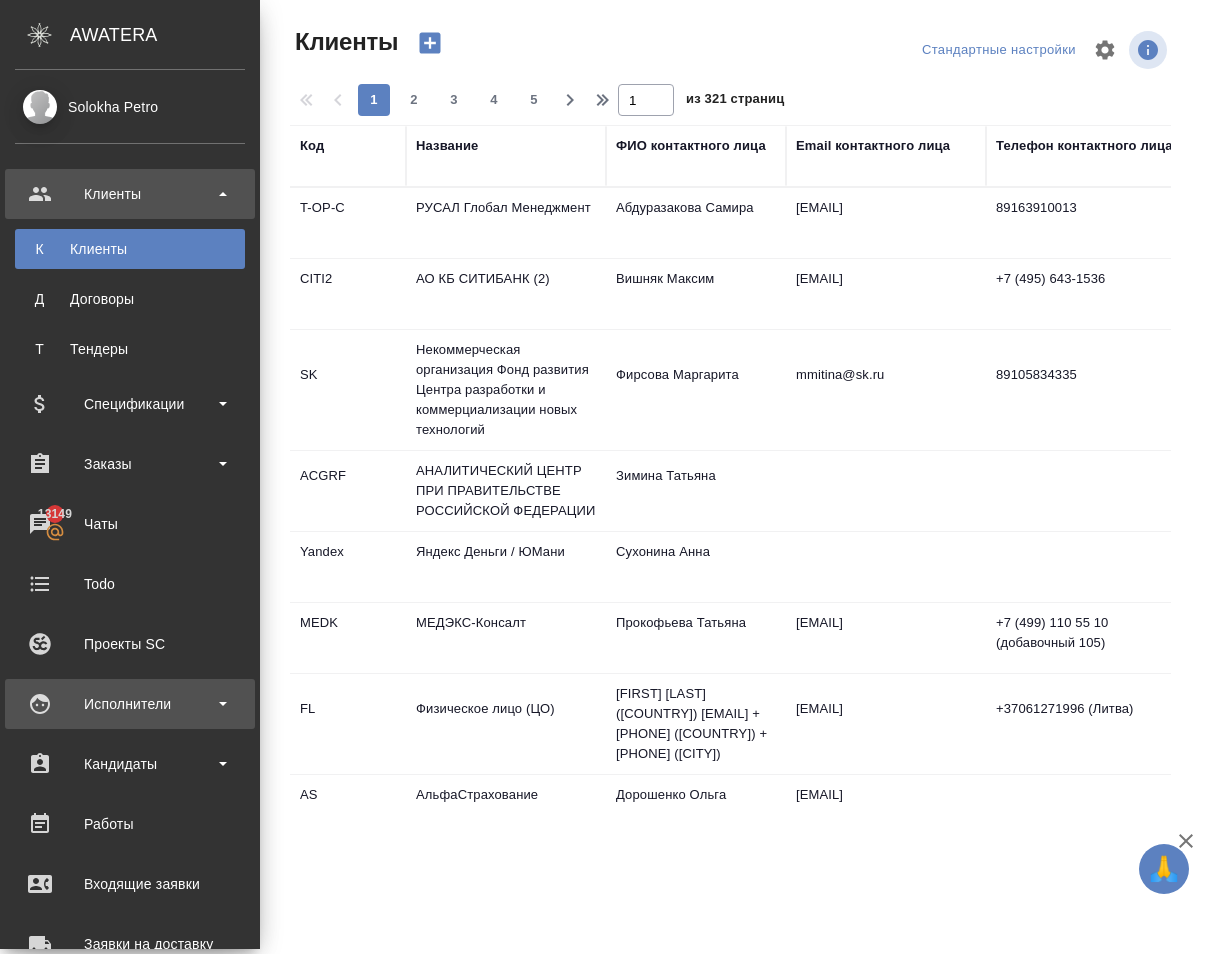 click on "Исполнители" at bounding box center [130, 704] 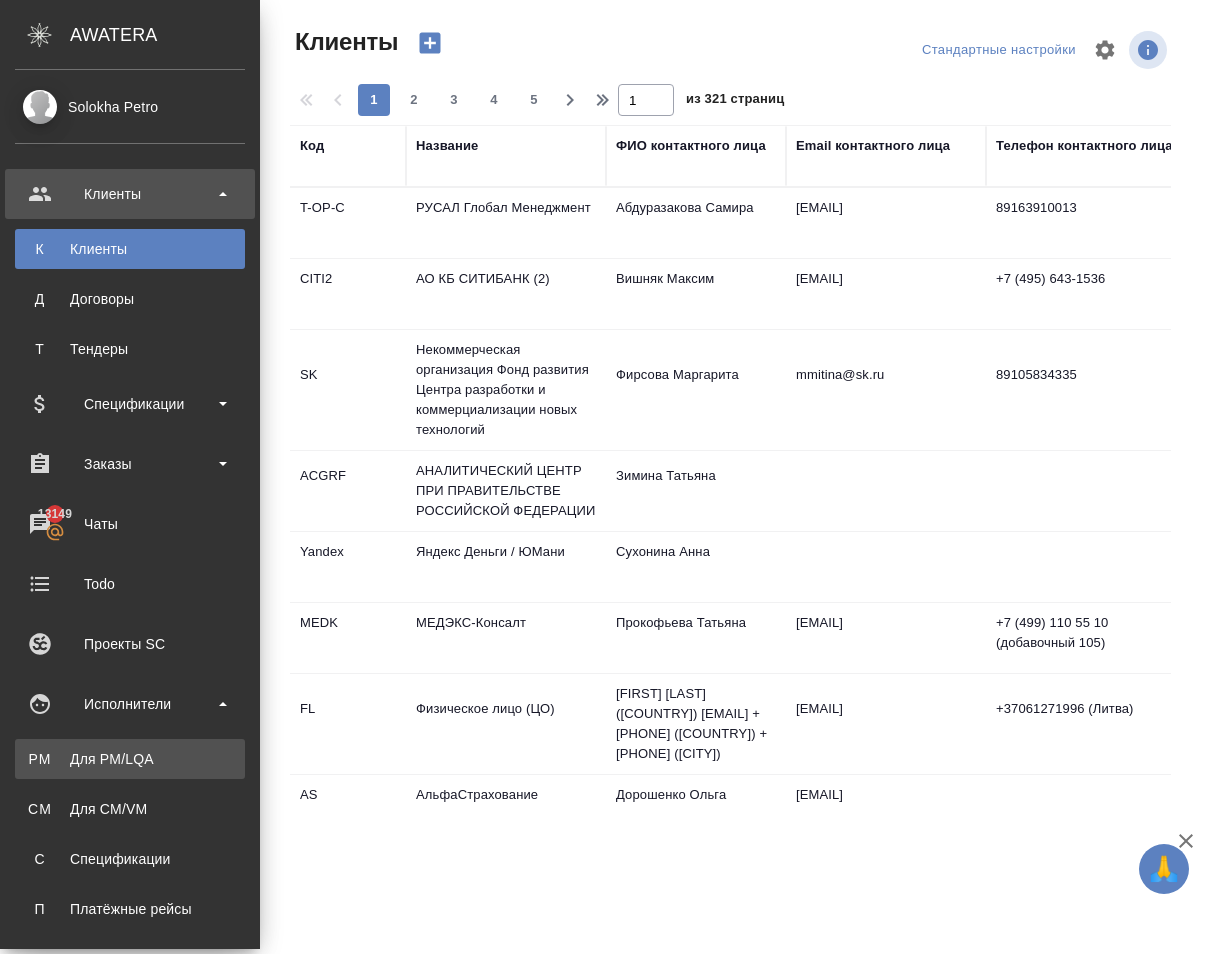 click on "PM Для PM/LQA" at bounding box center (130, 759) 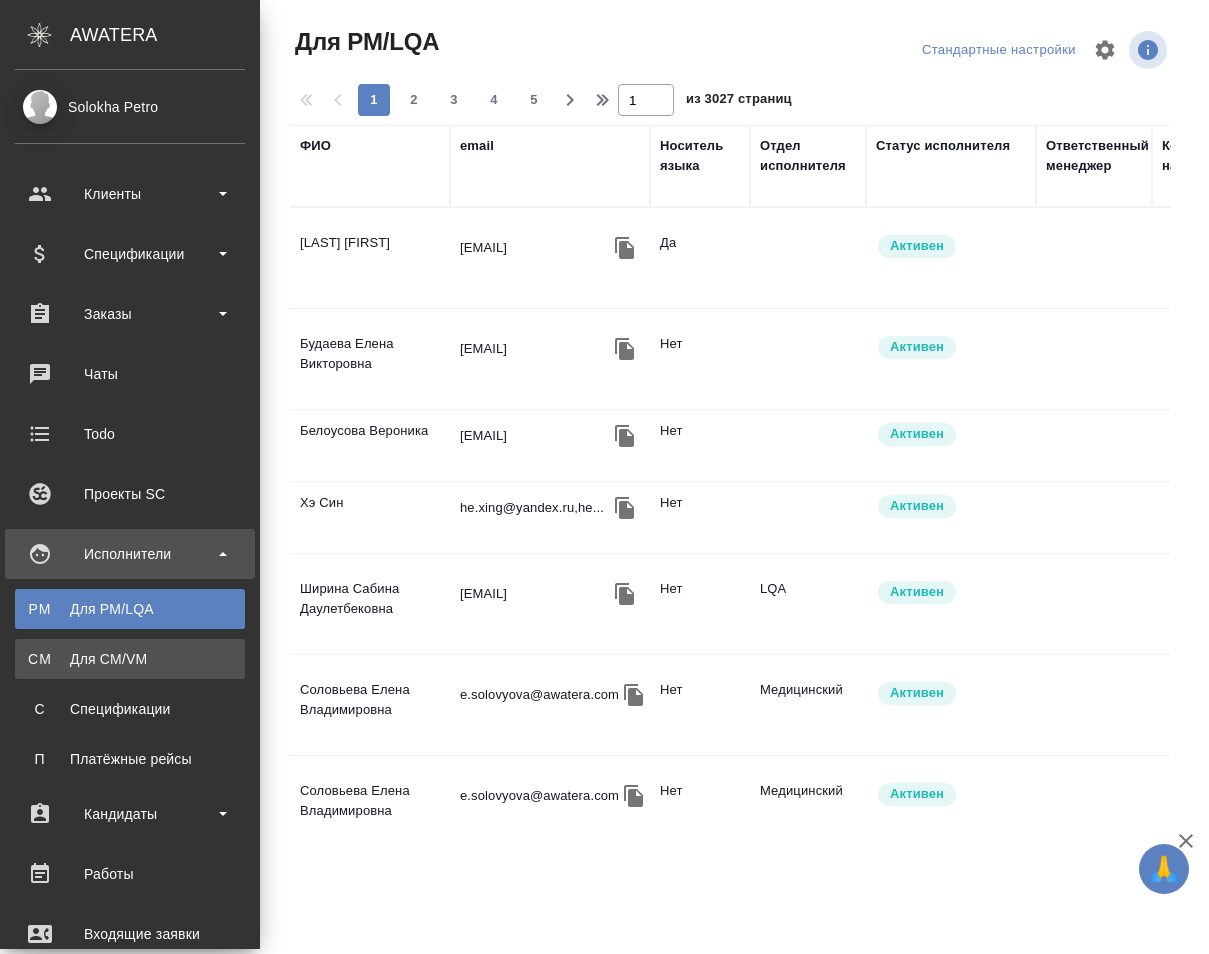 click on "CM Для CM/VM" at bounding box center (130, 659) 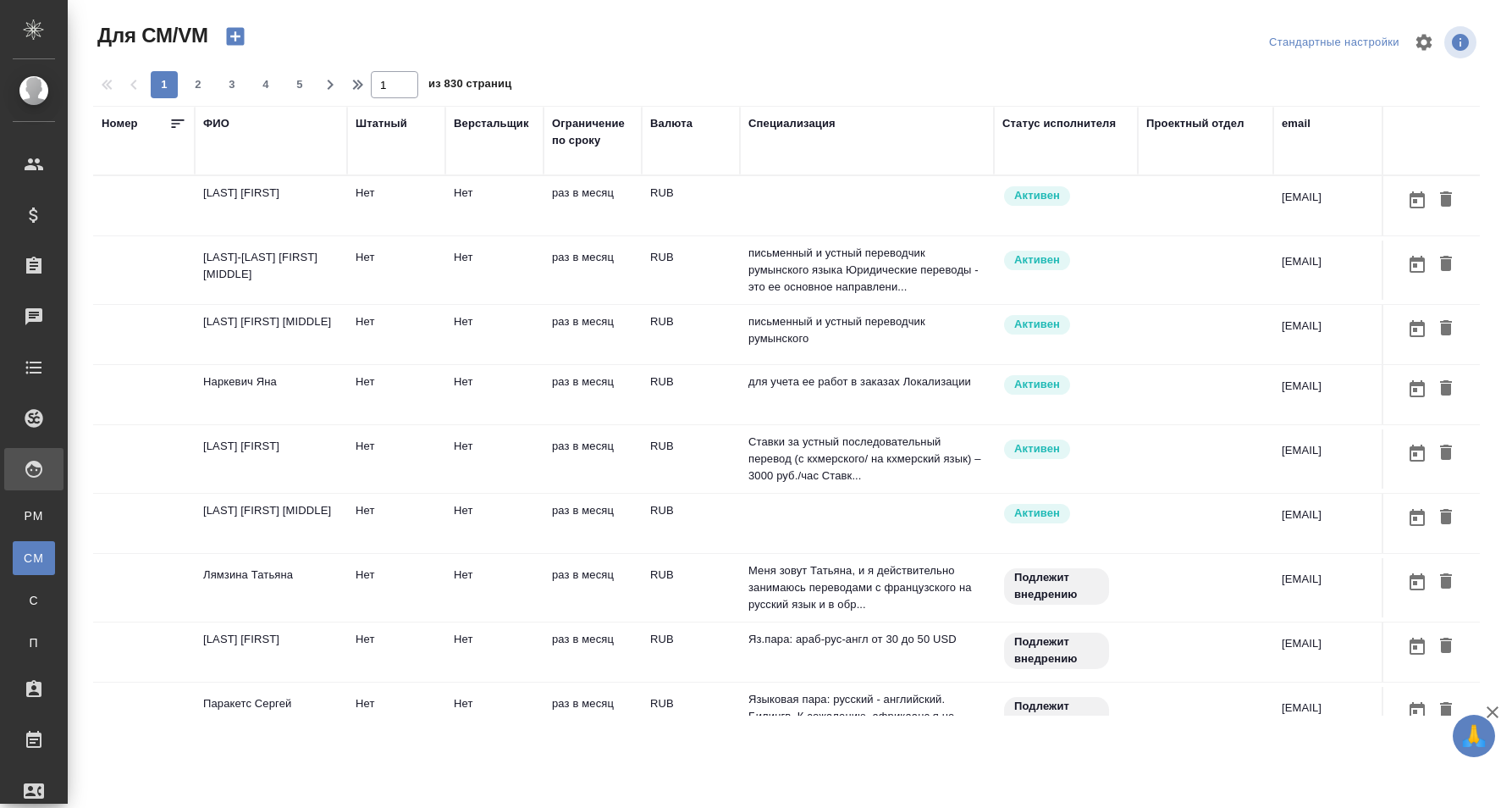 click on "ФИО" at bounding box center (216, 124) 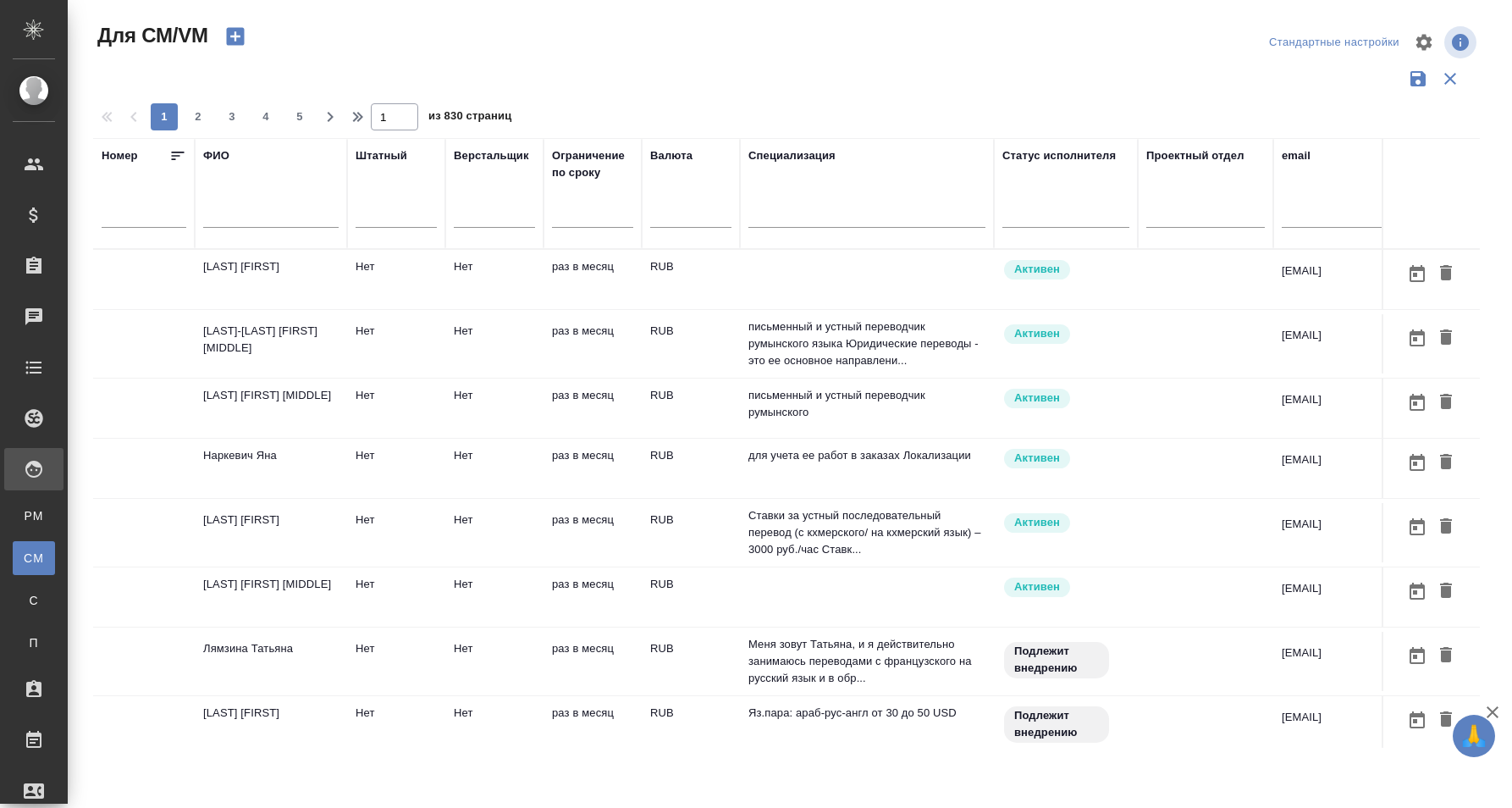 click at bounding box center [271, 217] 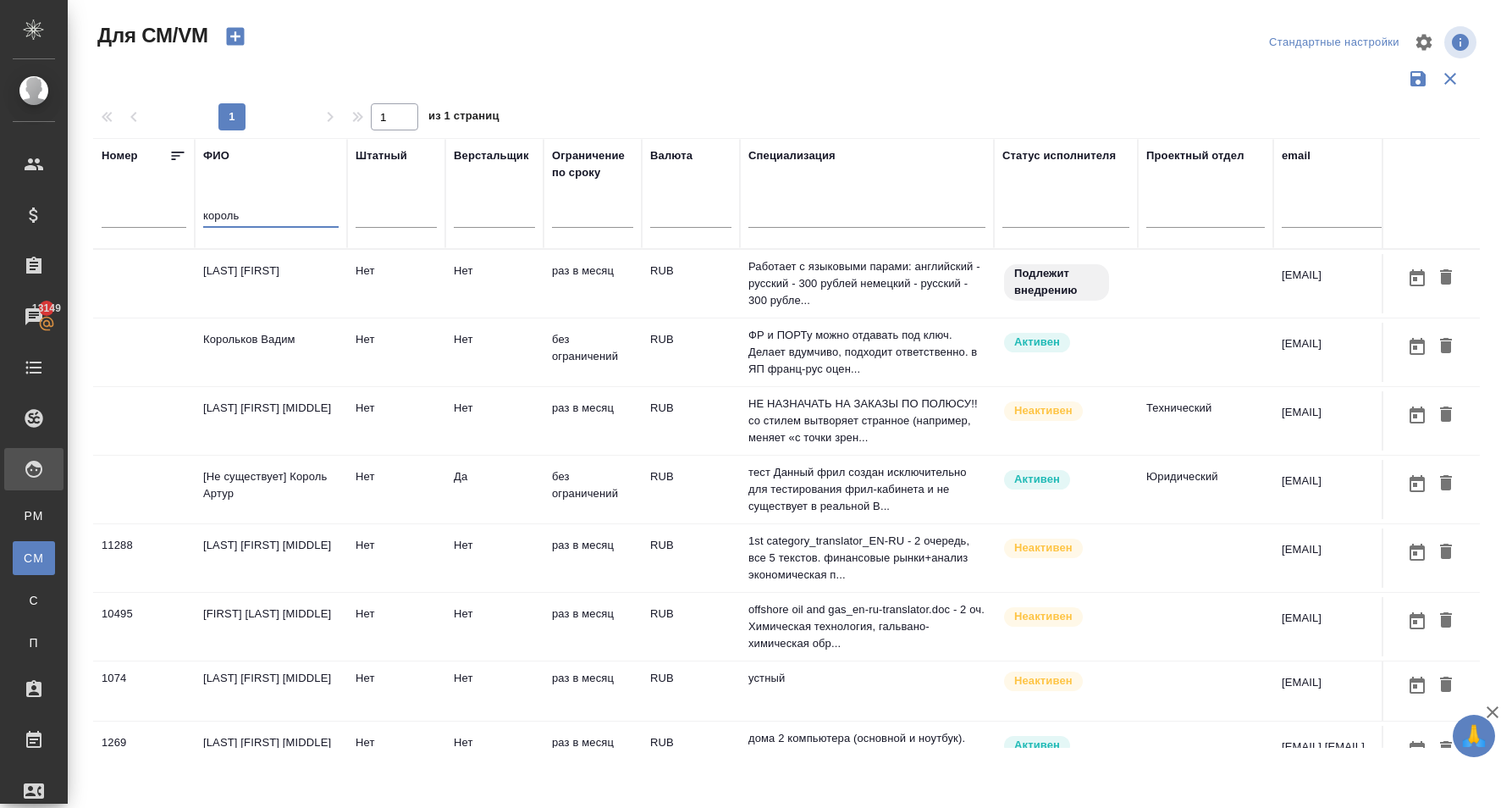 type on "король" 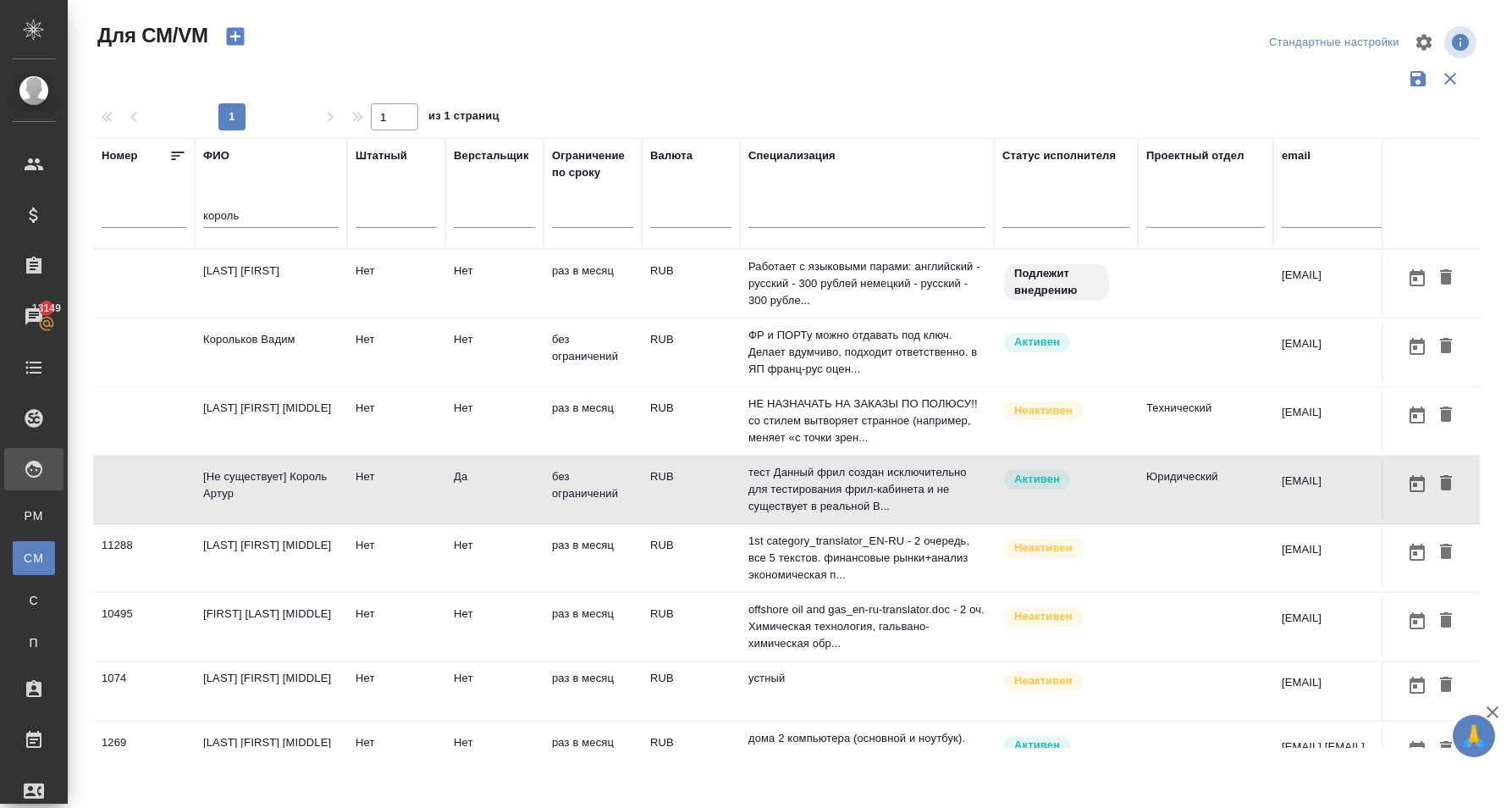 click on "Нет" at bounding box center [396, 284] 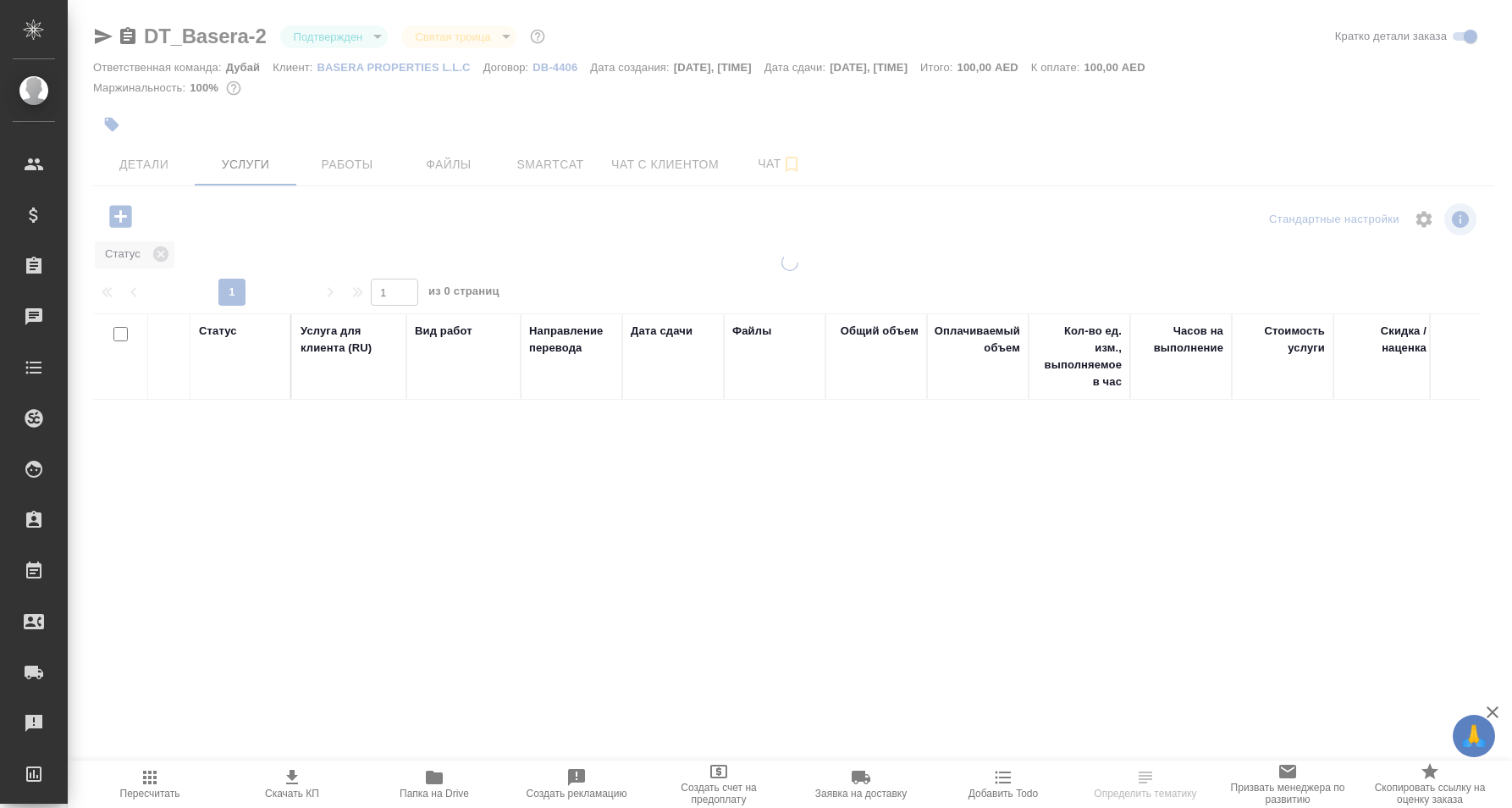 scroll, scrollTop: 0, scrollLeft: 0, axis: both 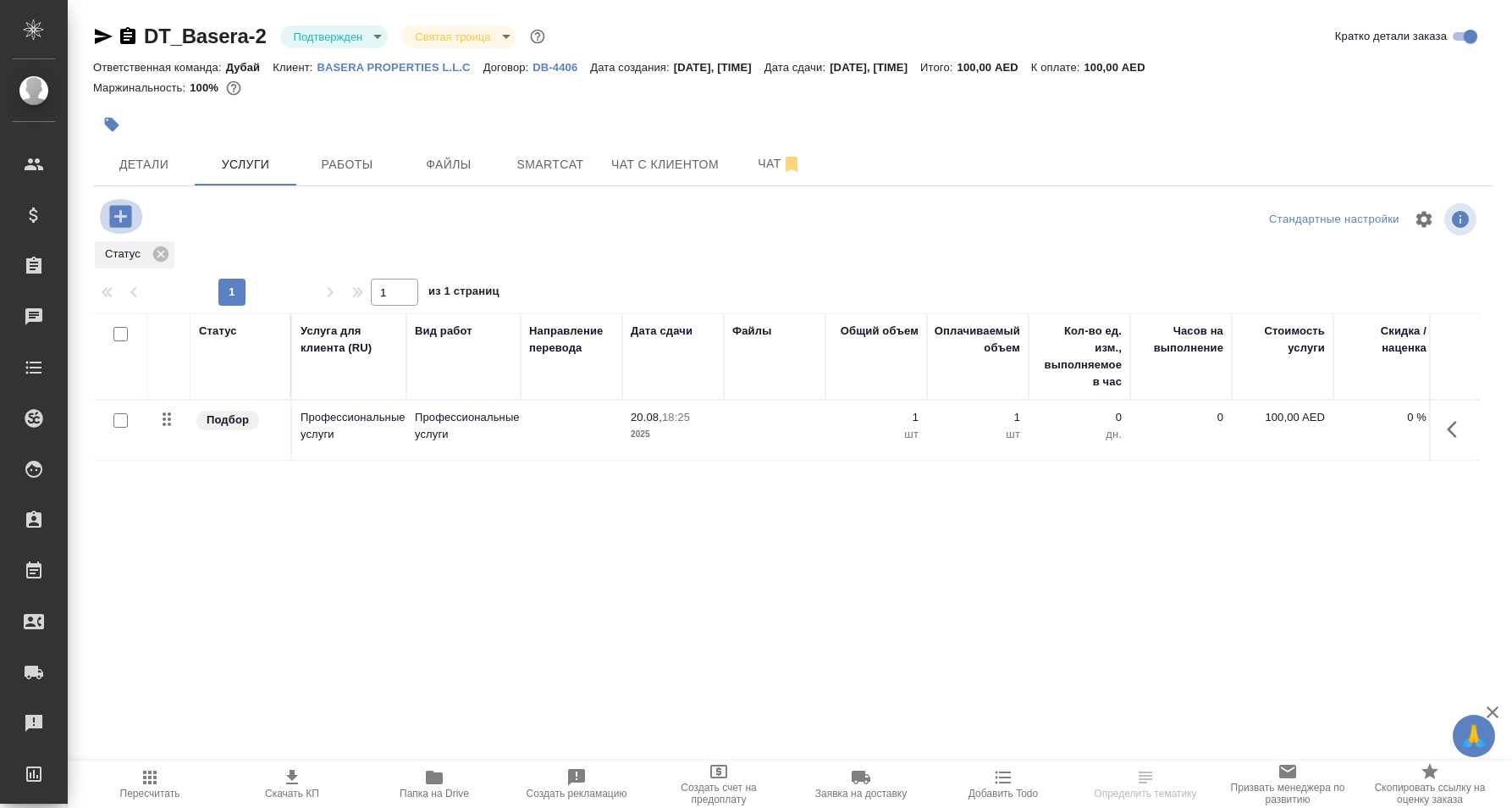 click 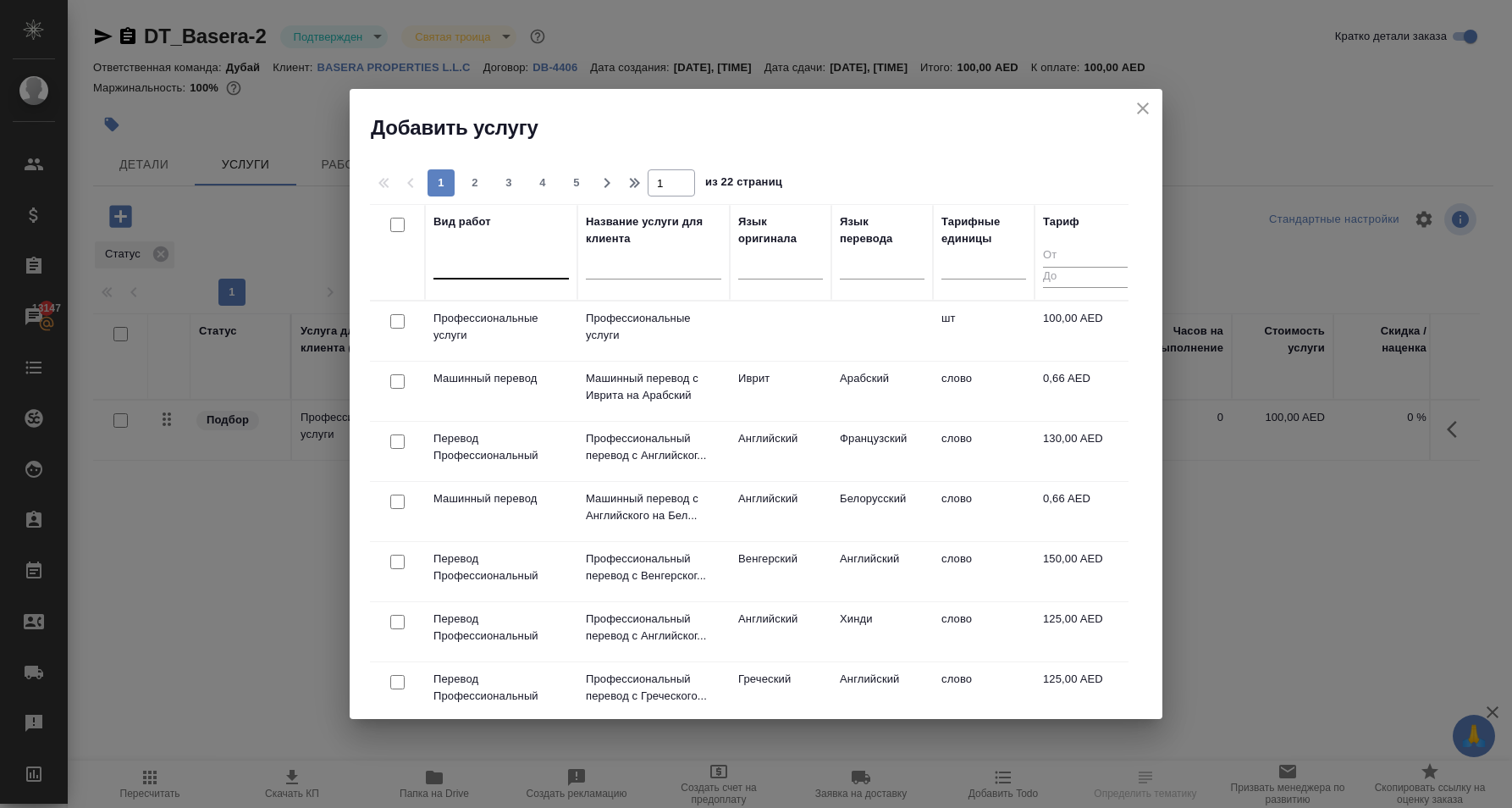click at bounding box center (501, 262) 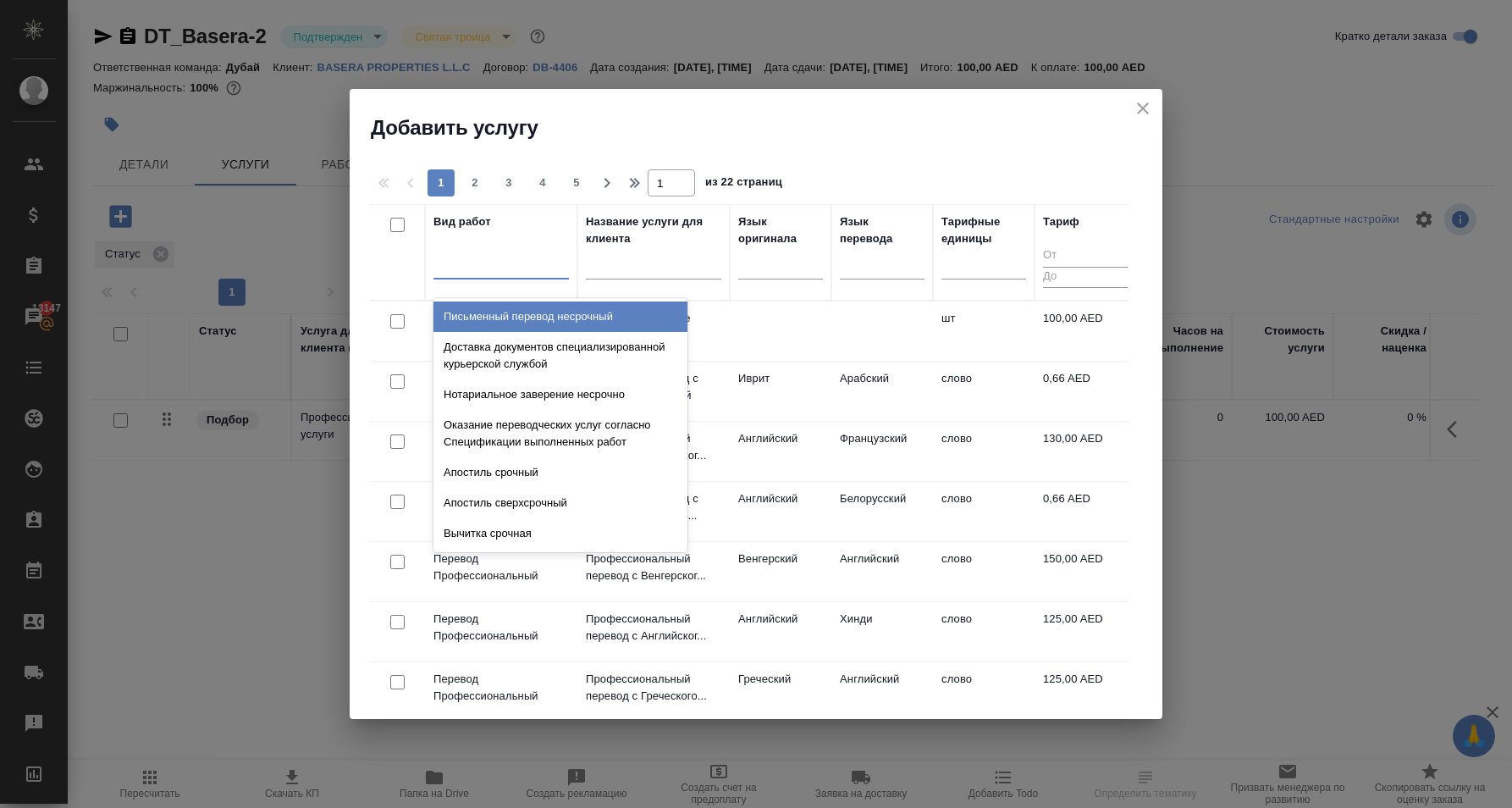 click on "Добавить услугу" at bounding box center (766, 128) 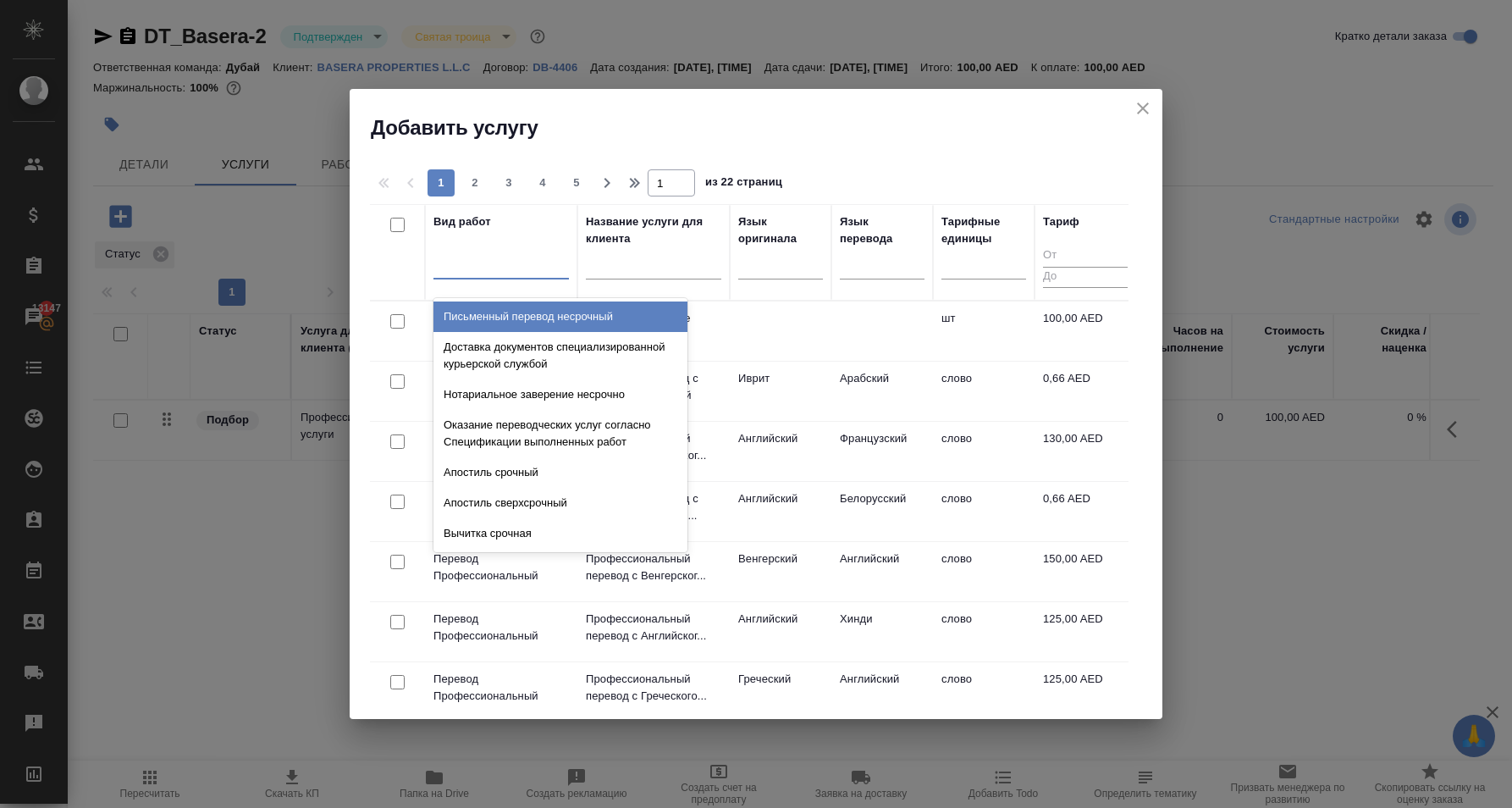 click on "Добавить услугу" at bounding box center [766, 128] 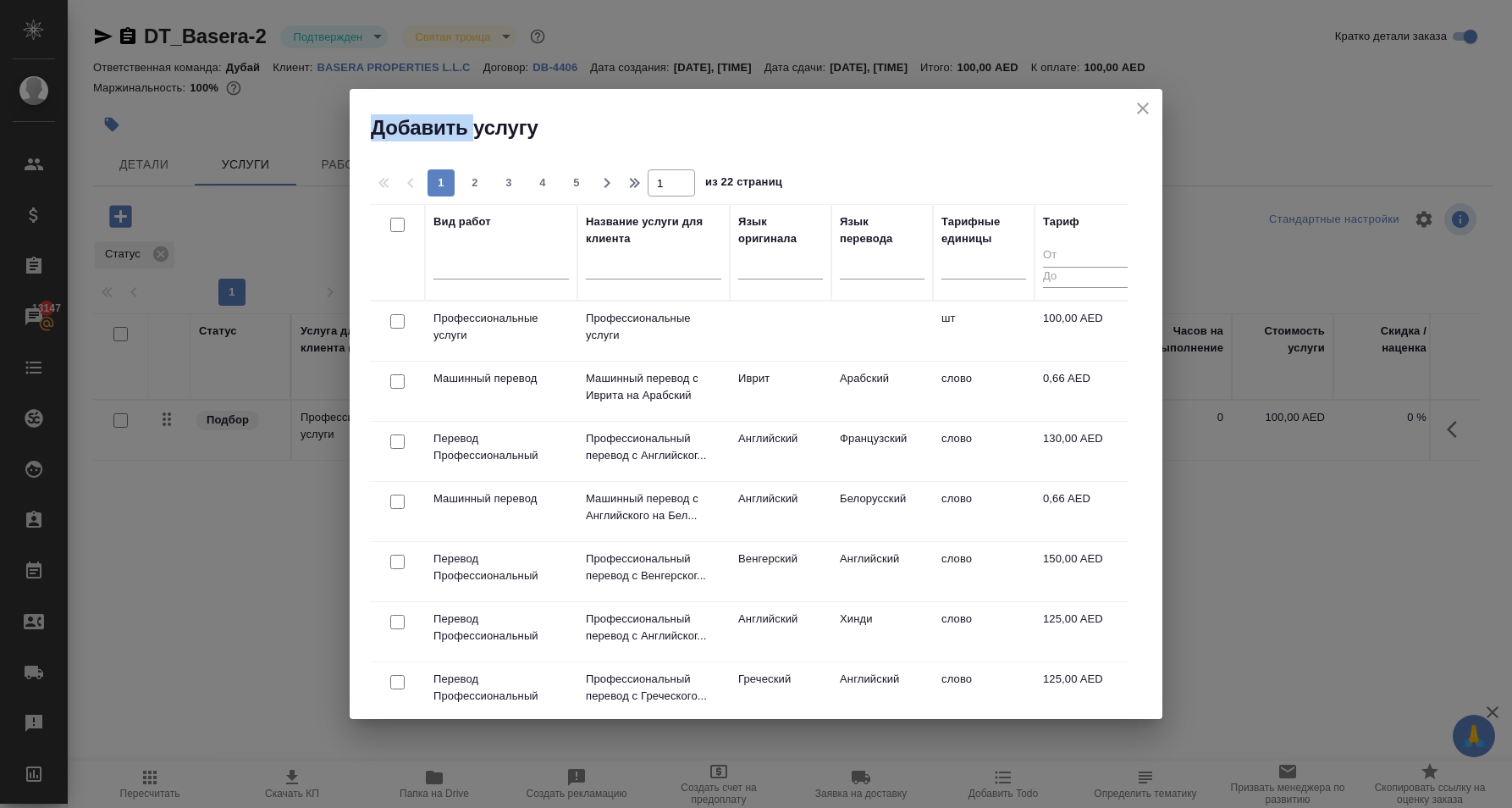 click on "Добавить услугу" at bounding box center [766, 128] 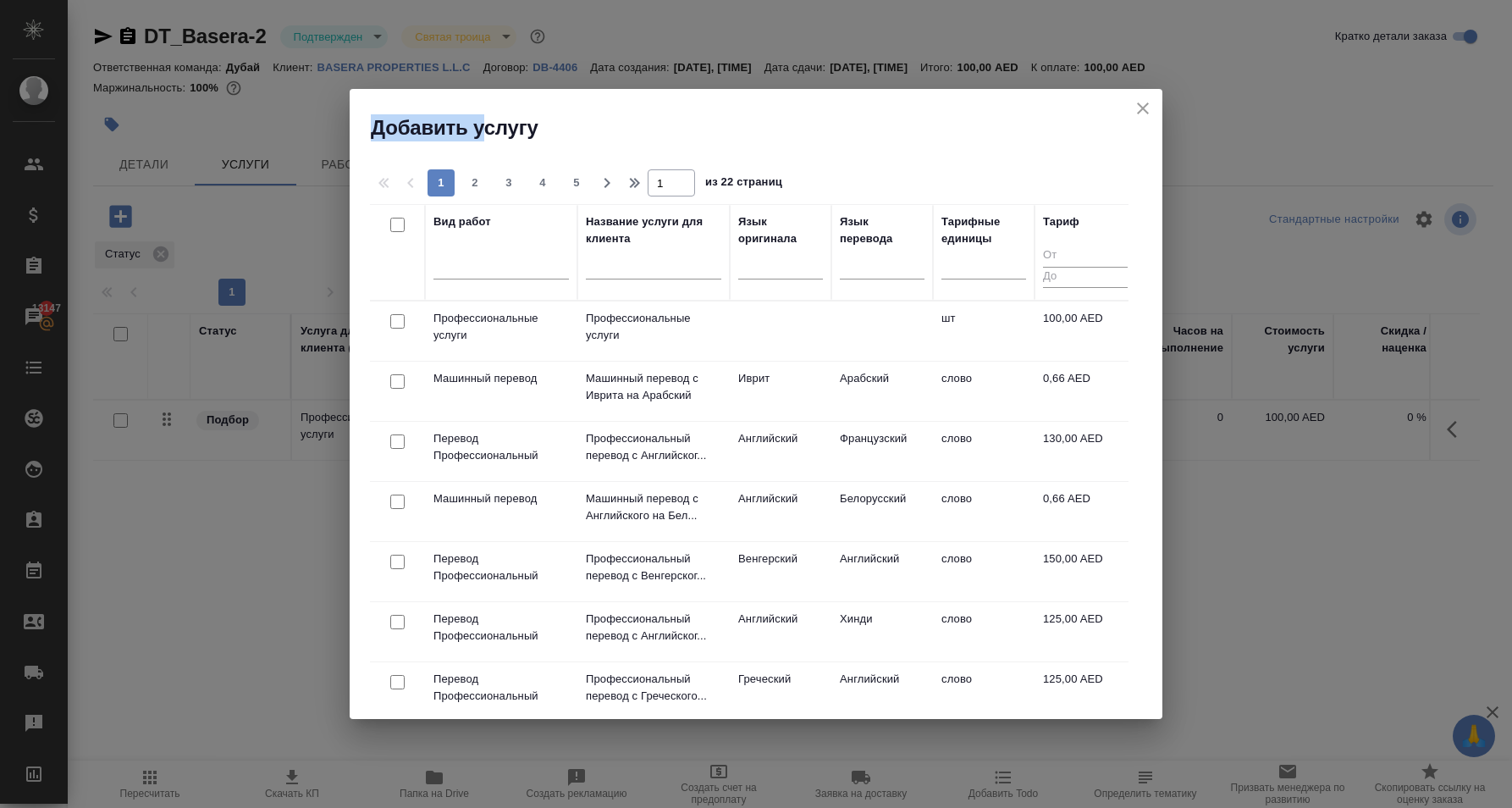 click on "Добавить услугу" at bounding box center (766, 128) 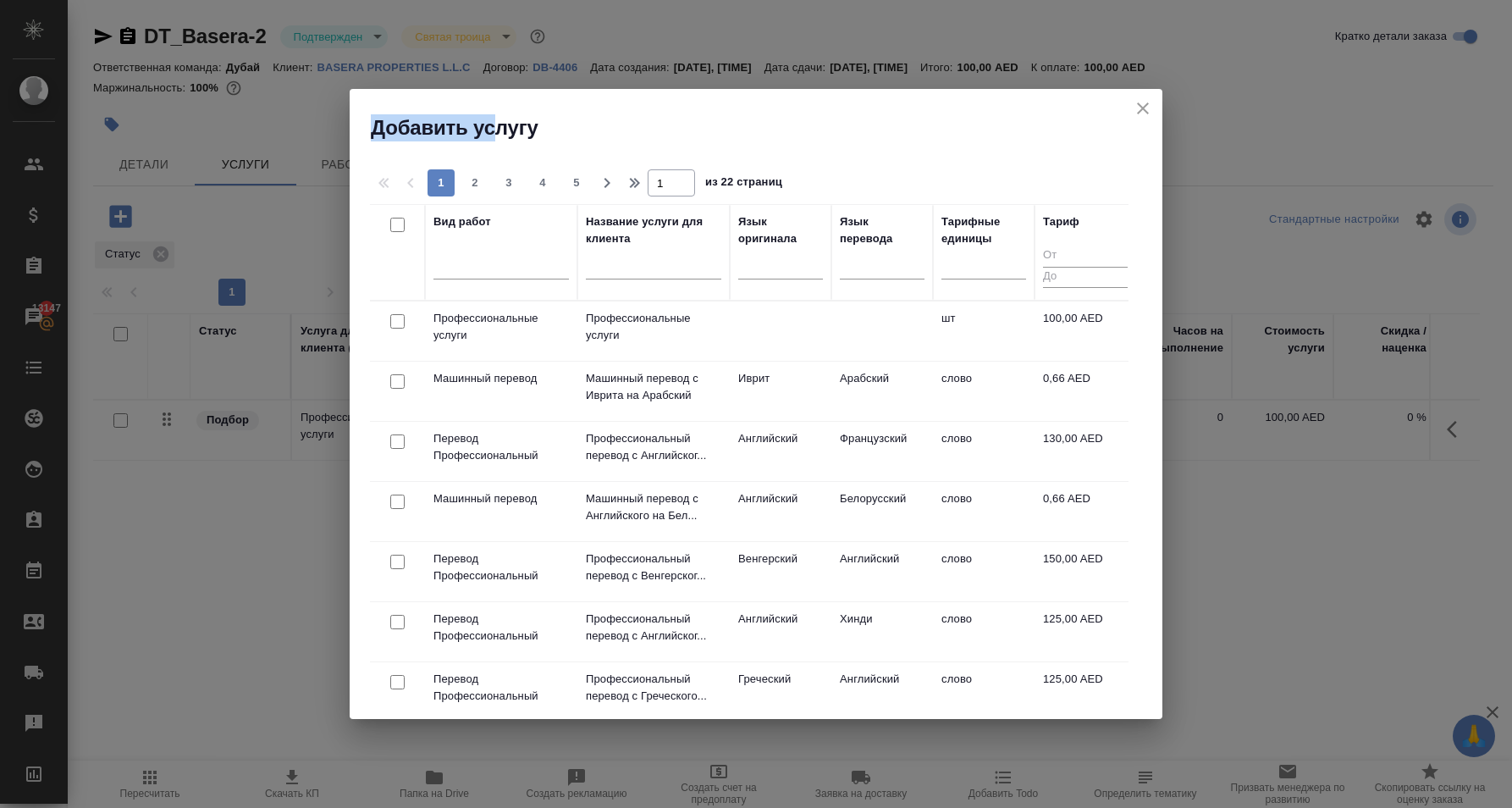 click on "Добавить услугу" at bounding box center (766, 128) 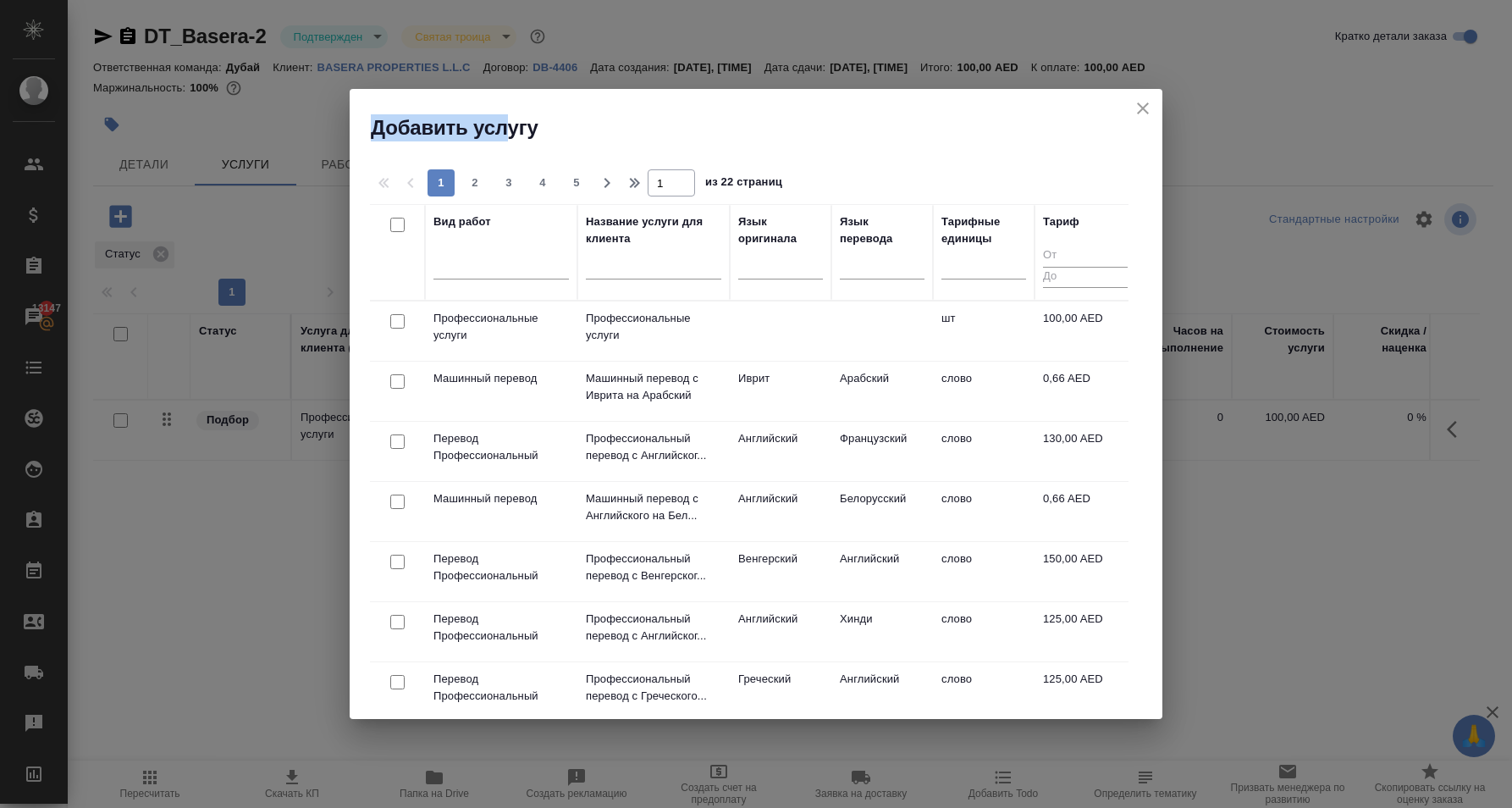 drag, startPoint x: 509, startPoint y: 130, endPoint x: 521, endPoint y: 130, distance: 12 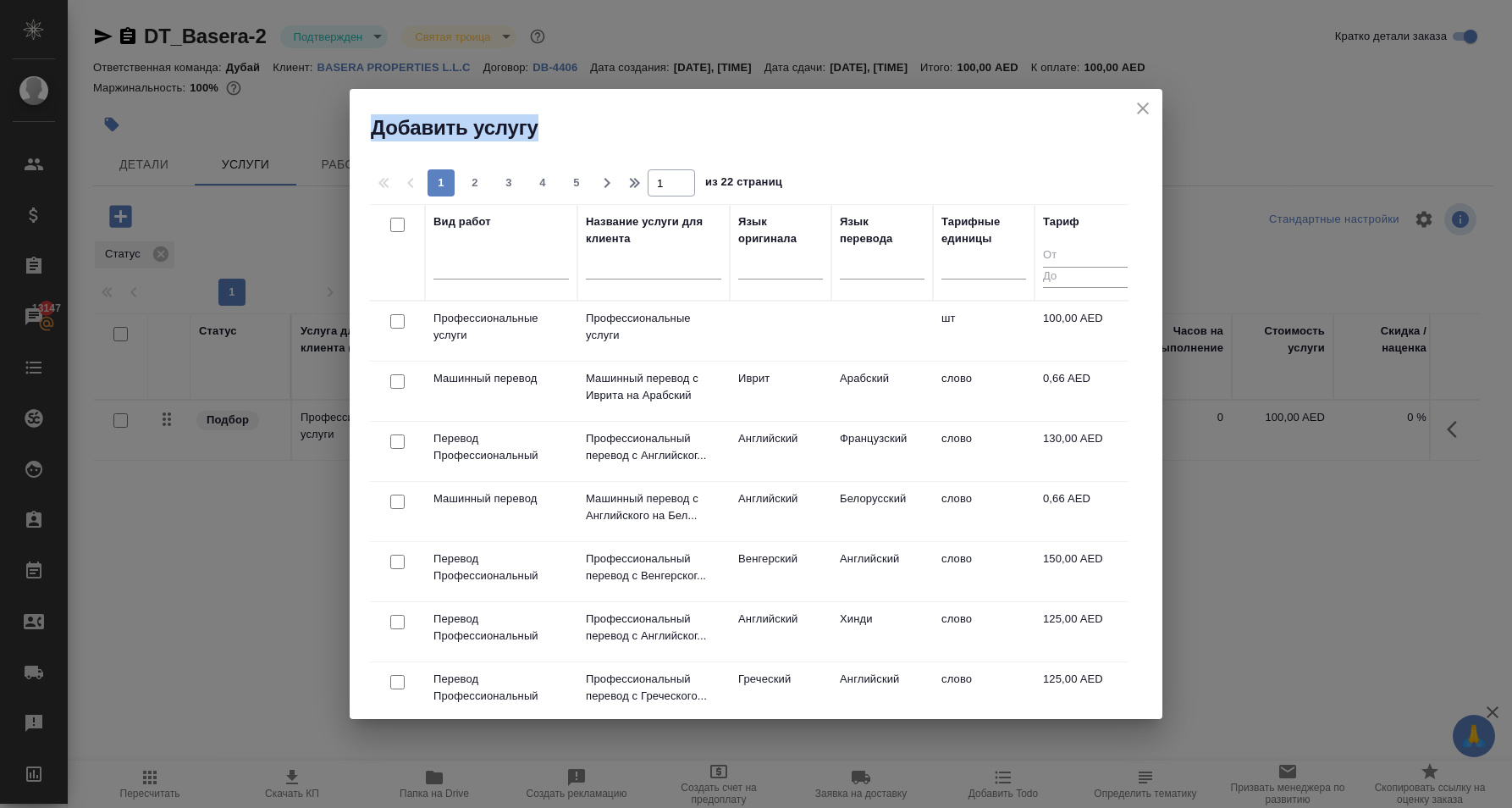 click on "Добавить услугу" at bounding box center [766, 128] 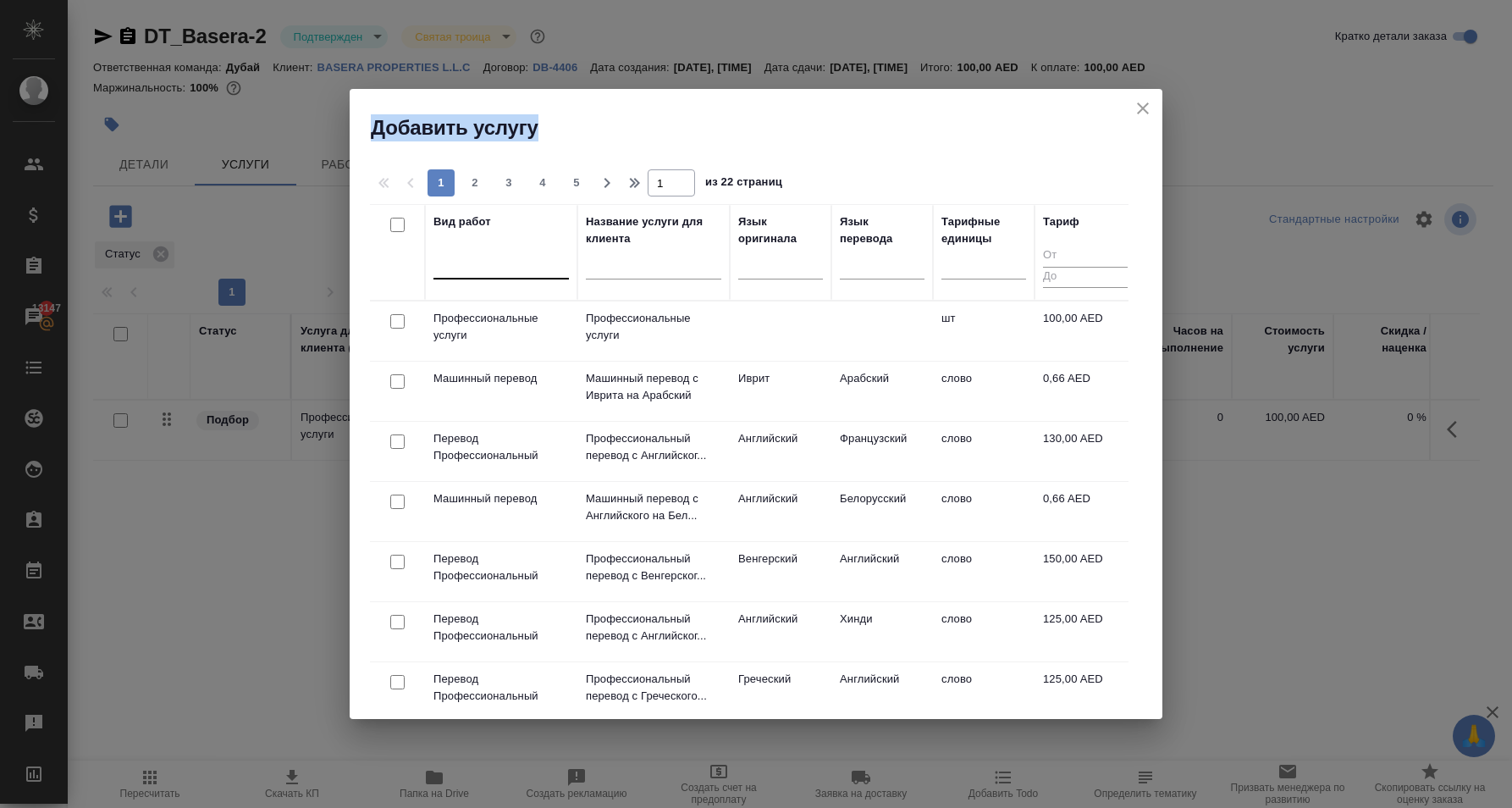 click at bounding box center [501, 262] 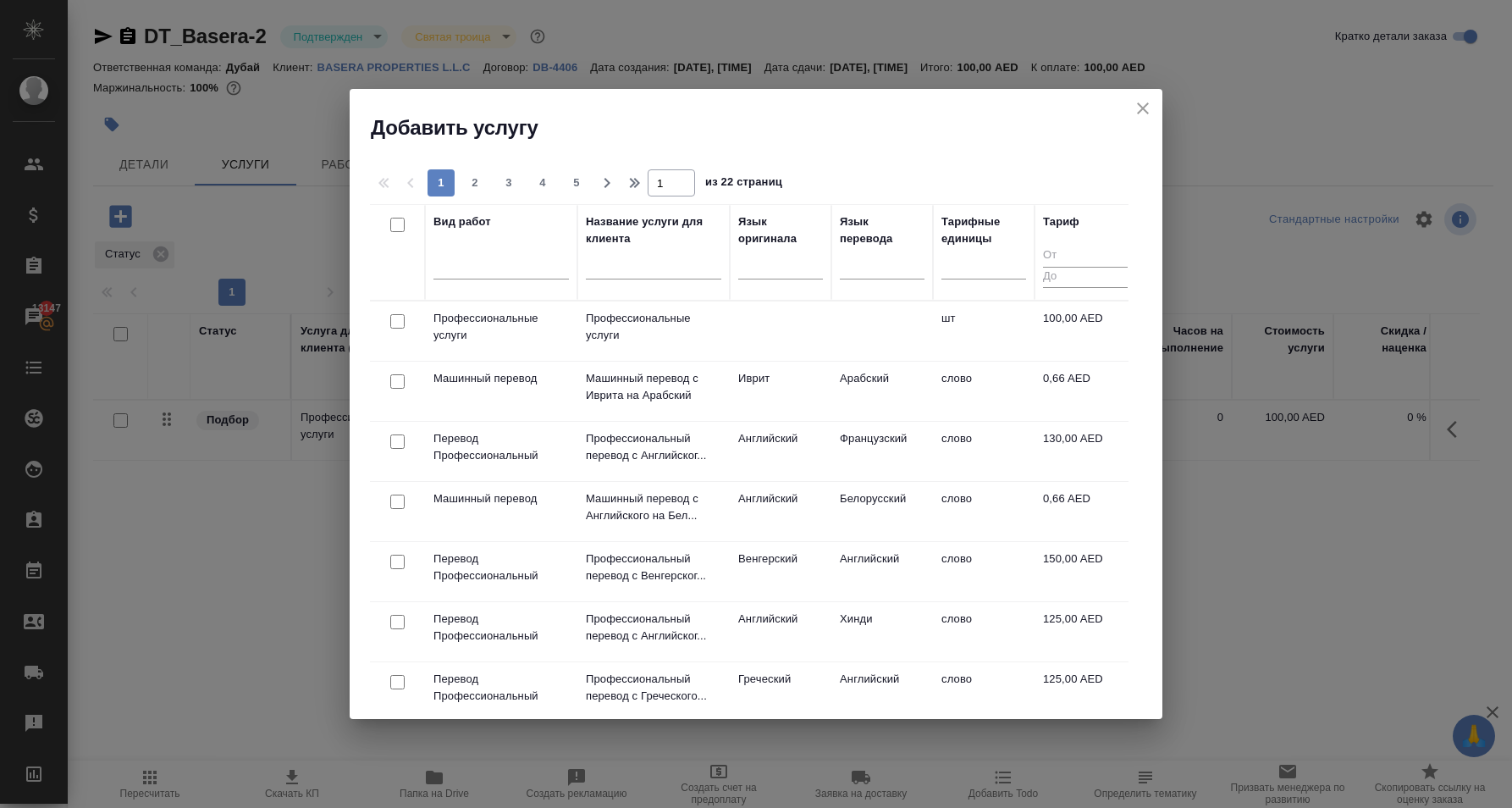 click on "Вид работ" at bounding box center [501, 252] 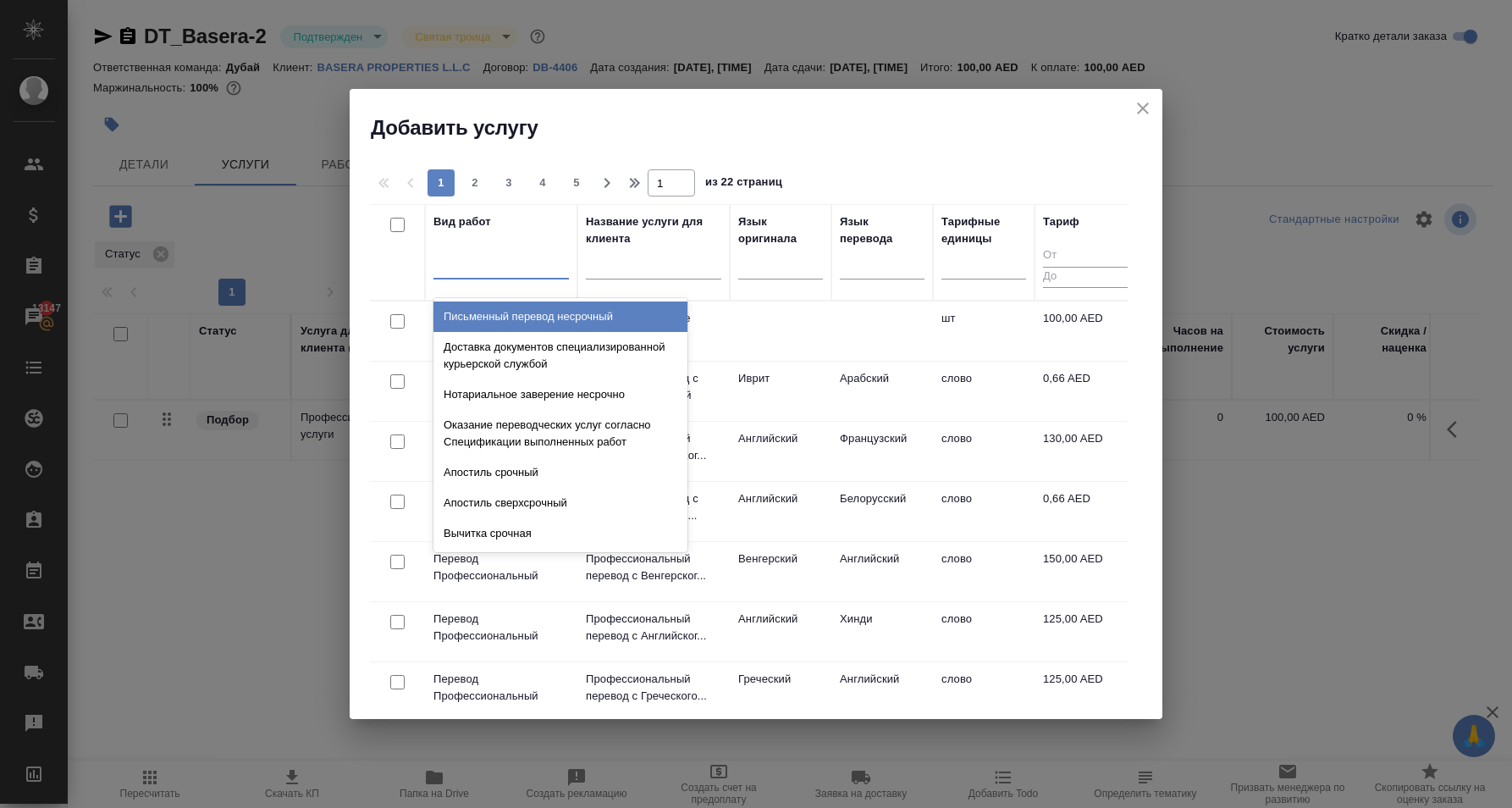 click at bounding box center (501, 262) 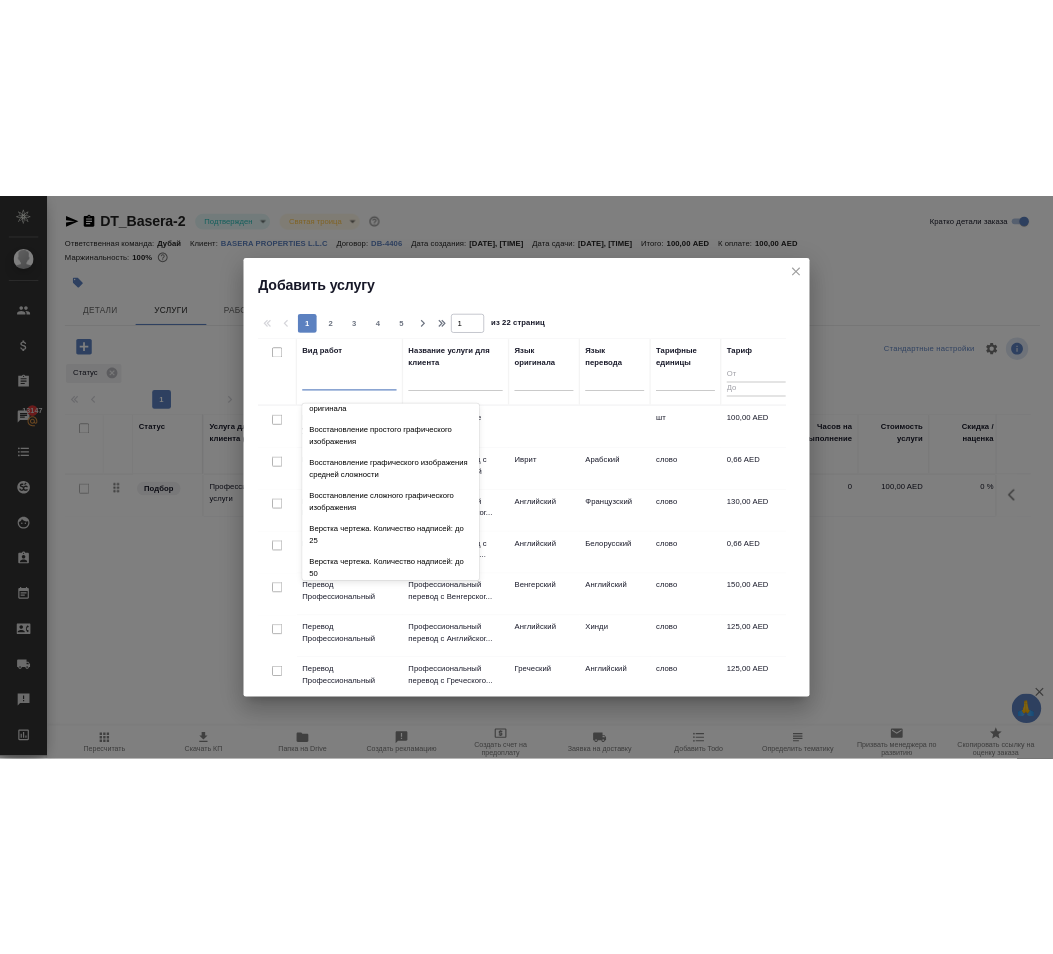 scroll, scrollTop: 0, scrollLeft: 0, axis: both 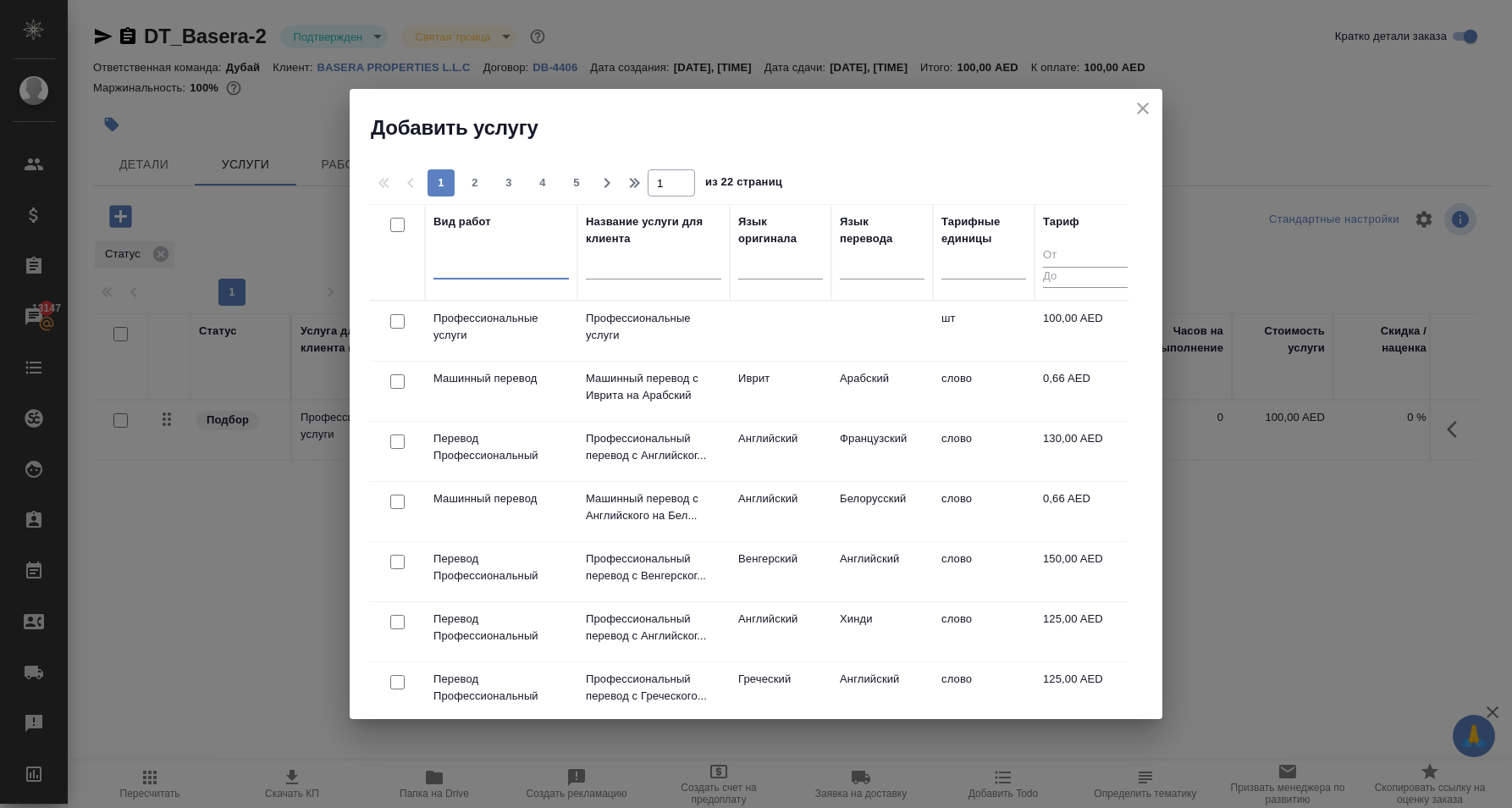 click on "Добавить услугу" at bounding box center (766, 128) 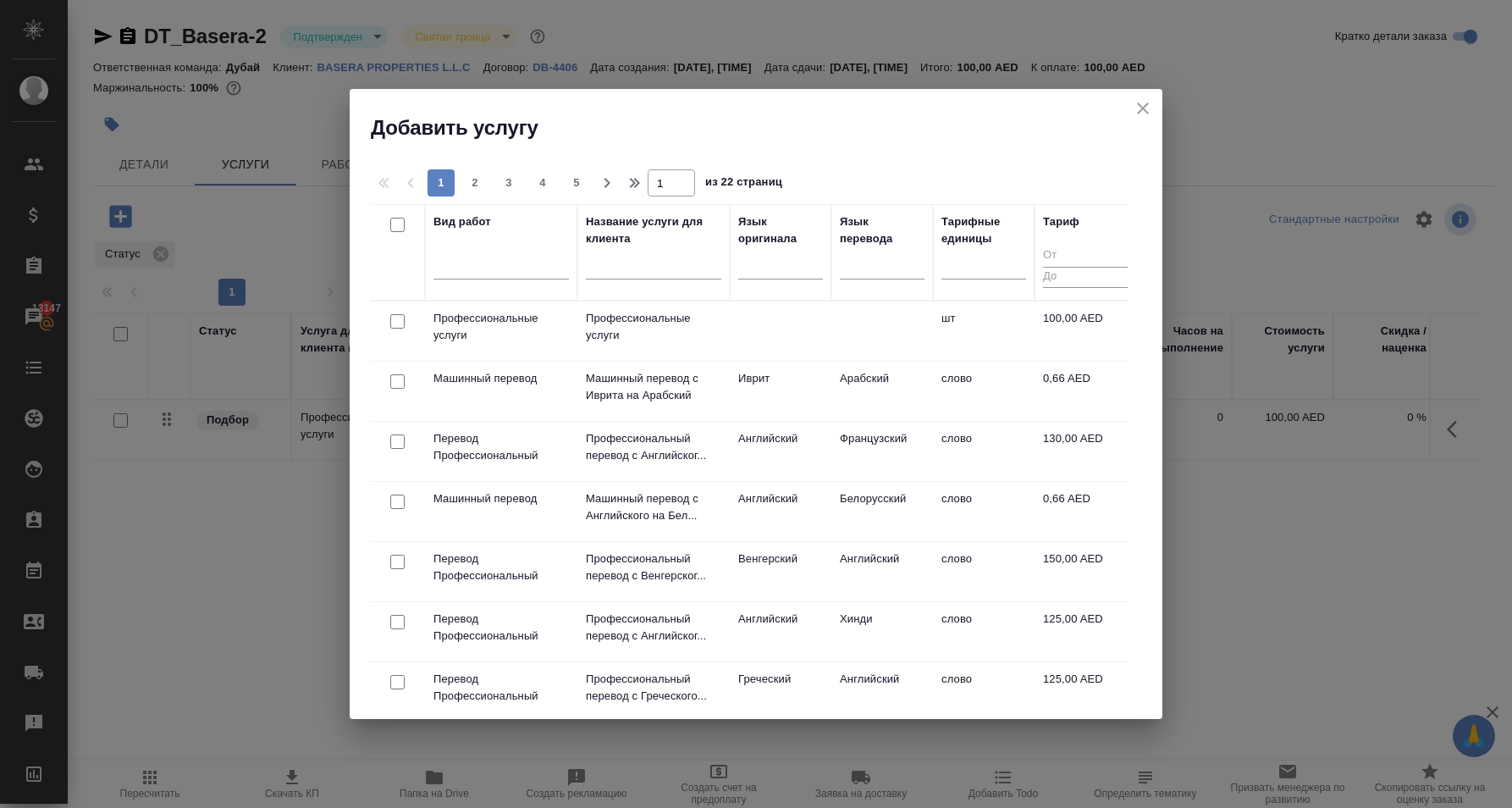 click 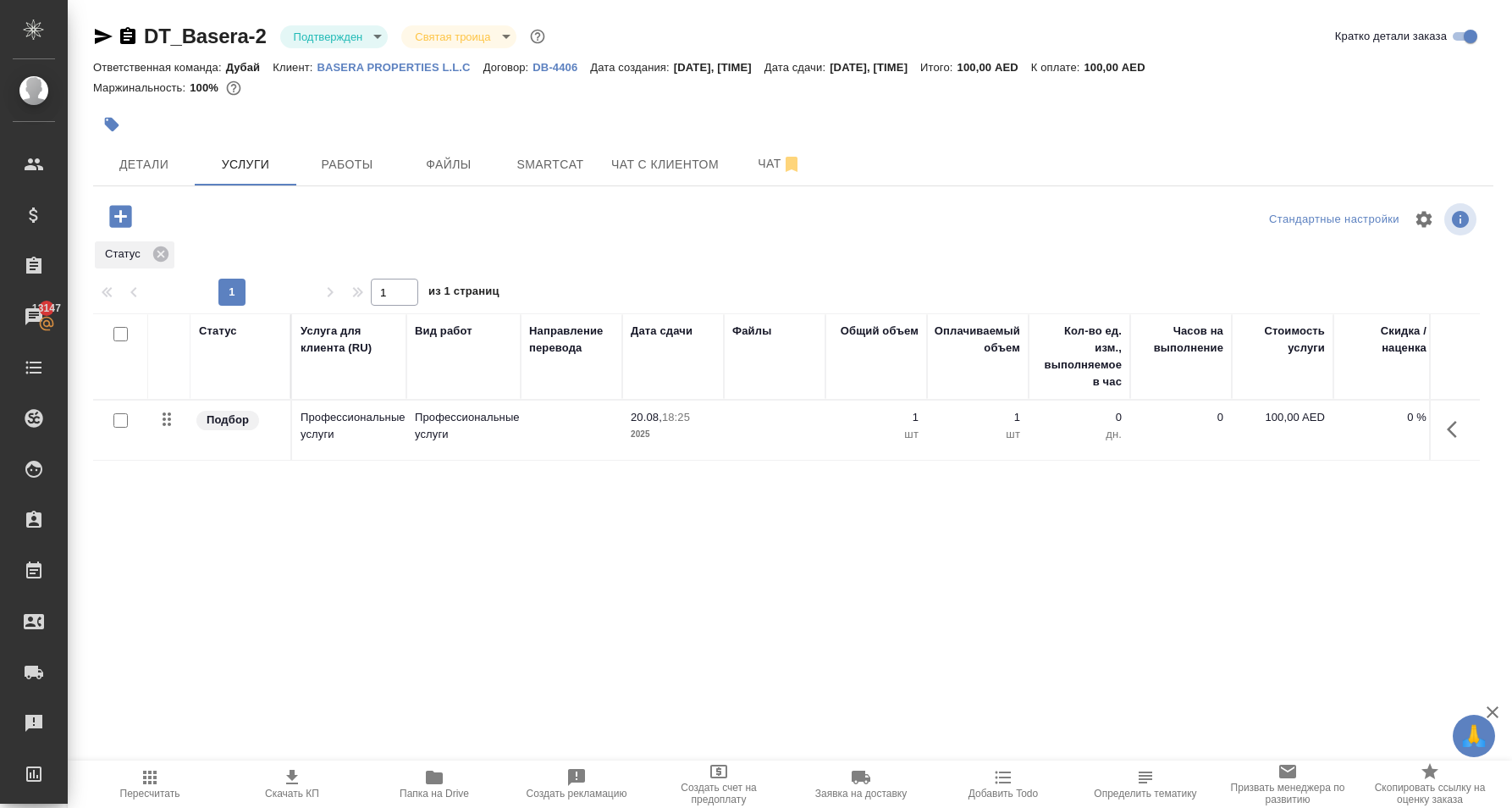 click 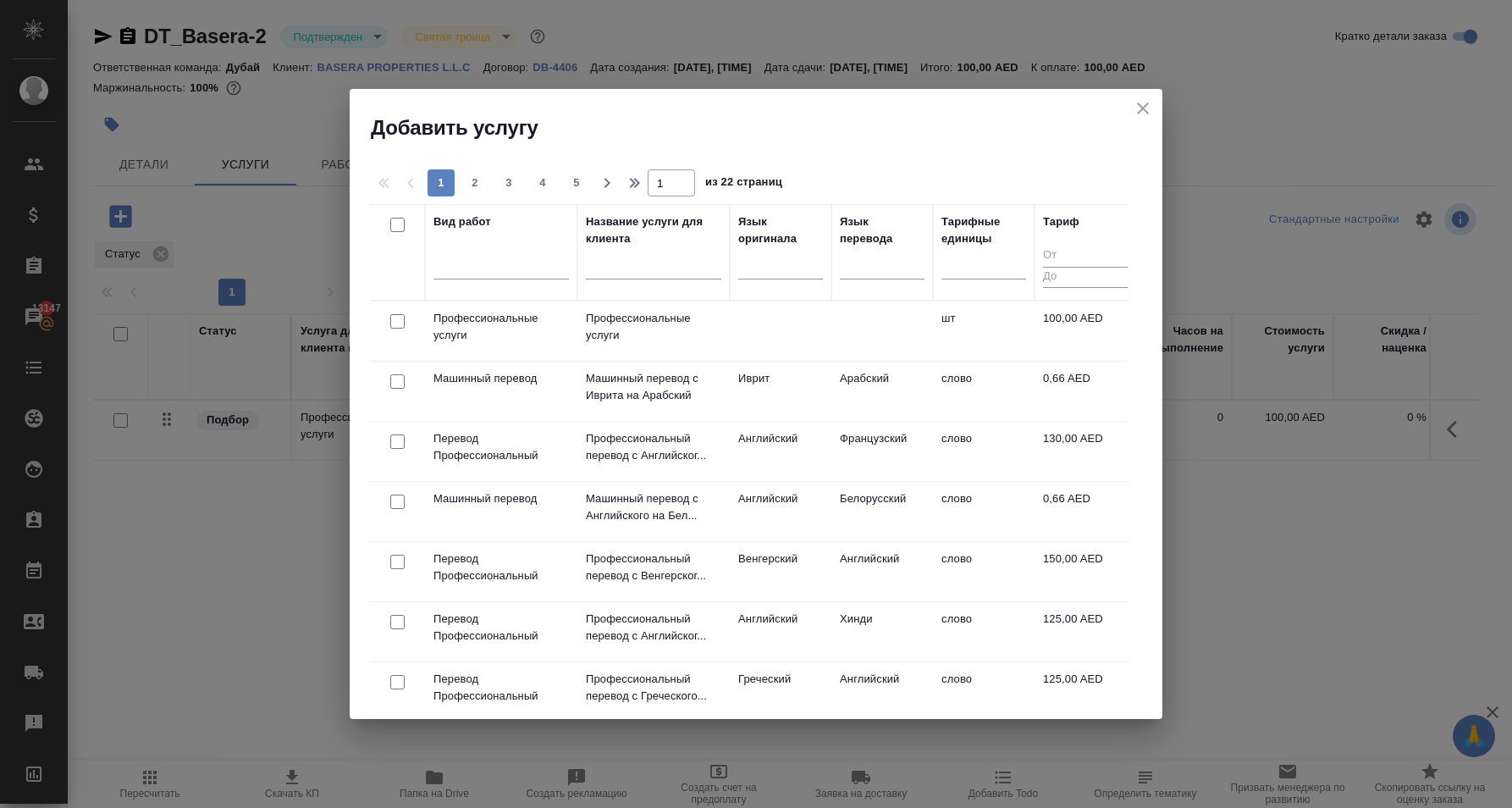 click on "Вид работ" at bounding box center (462, 222) 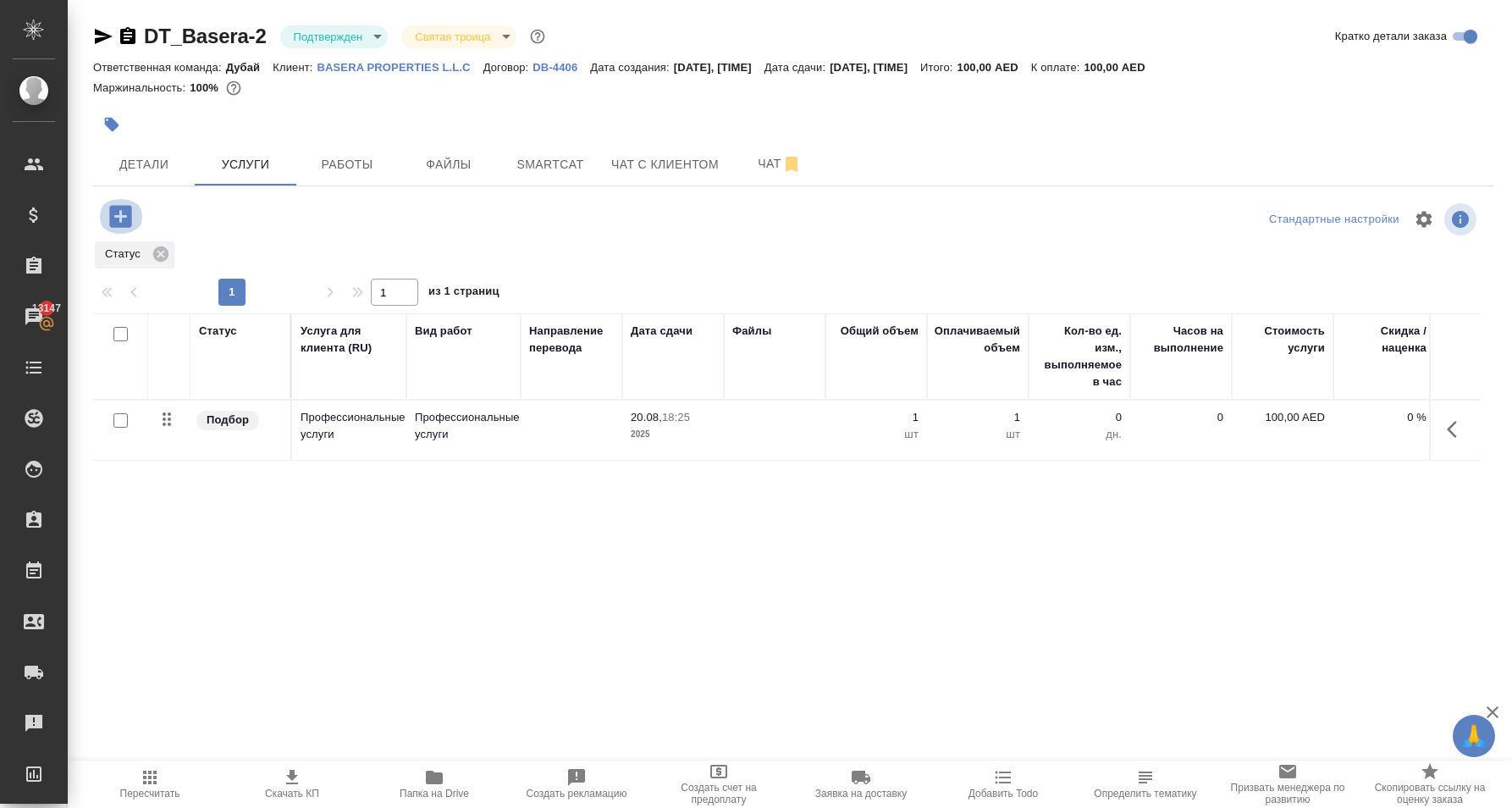 click 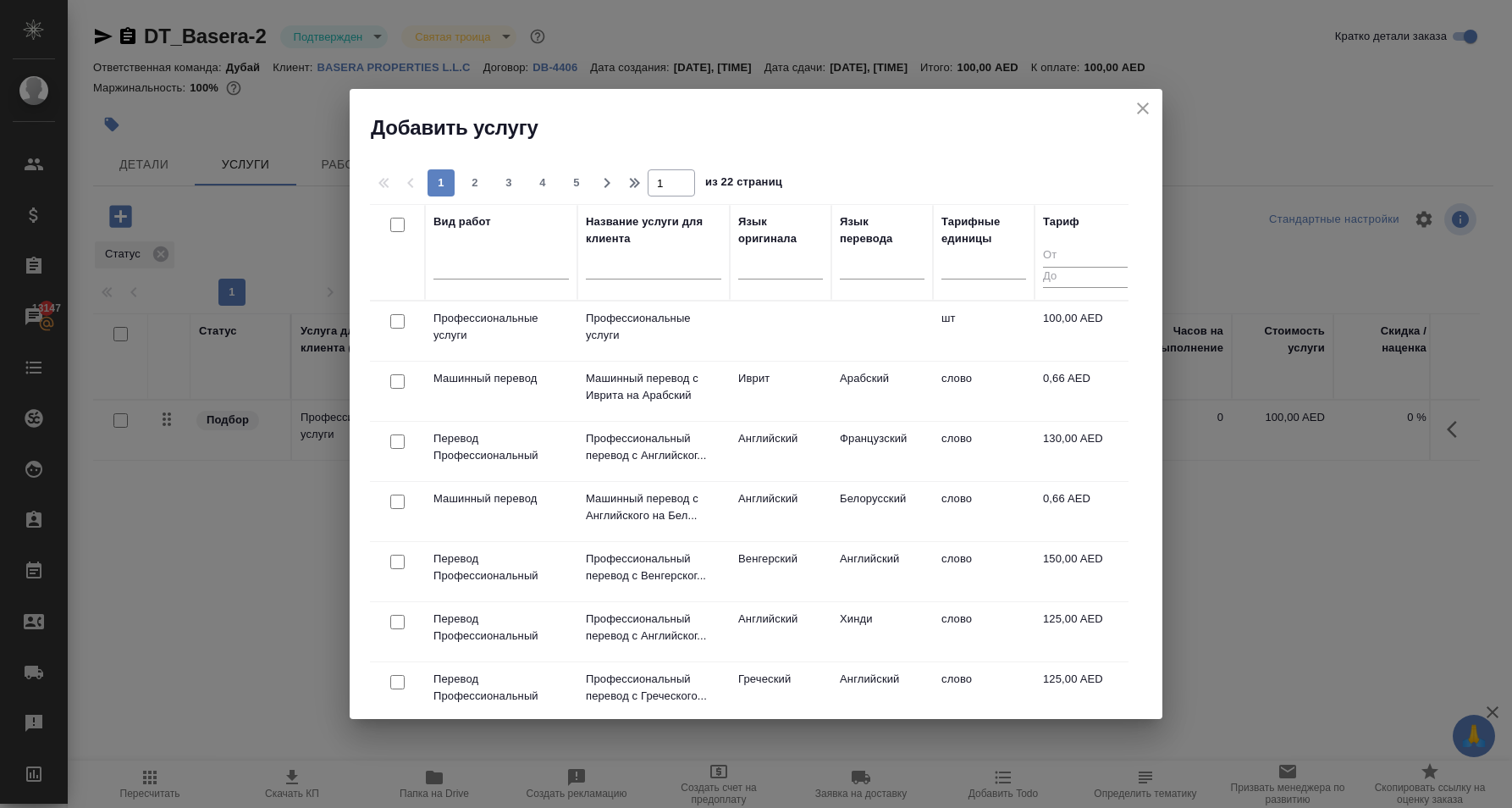 click 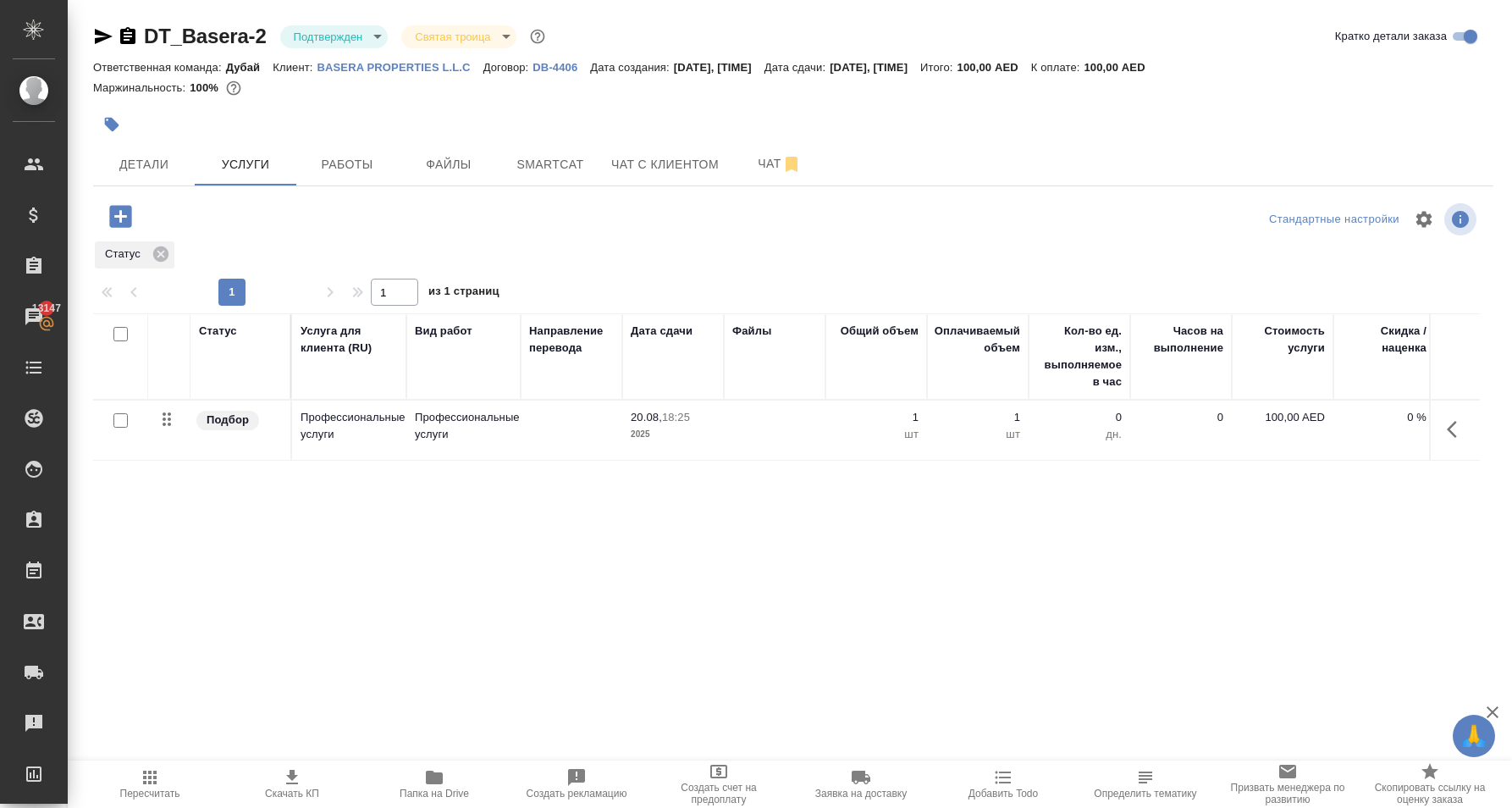 click at bounding box center (793, 125) 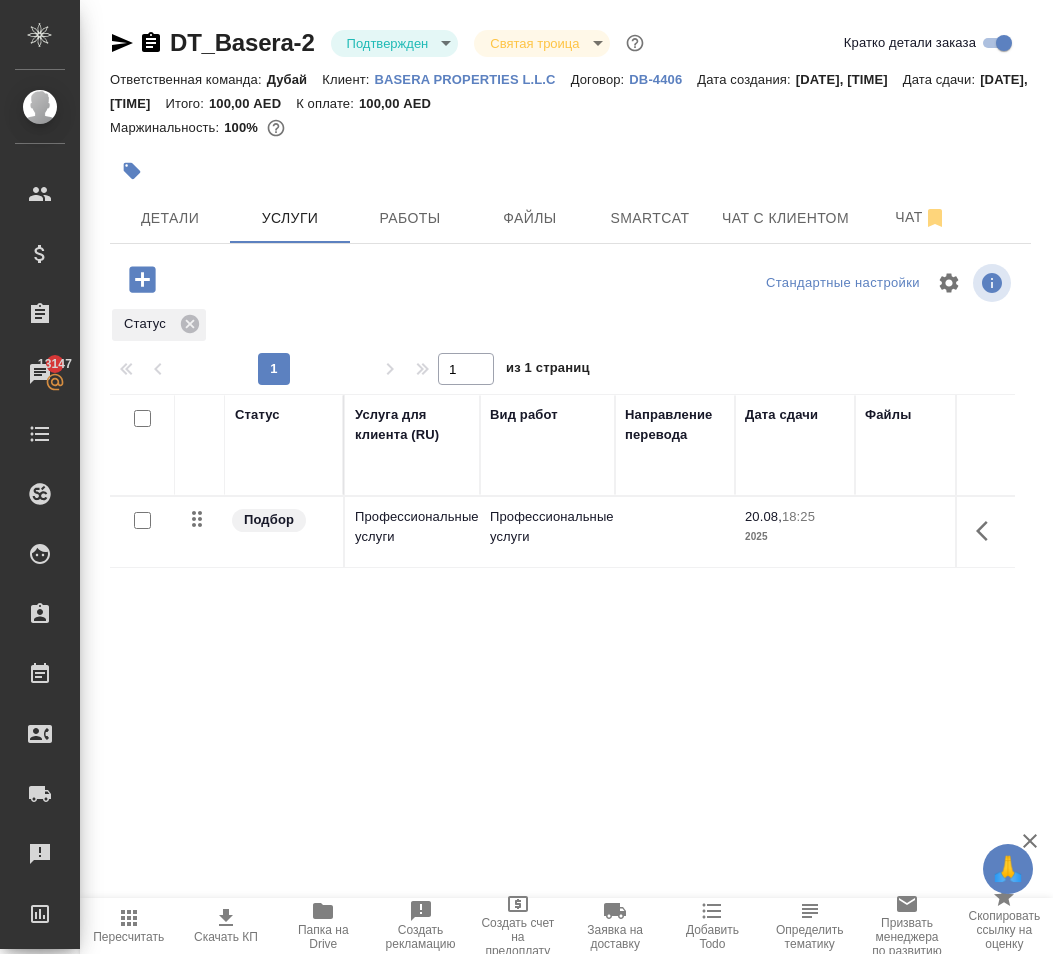 click 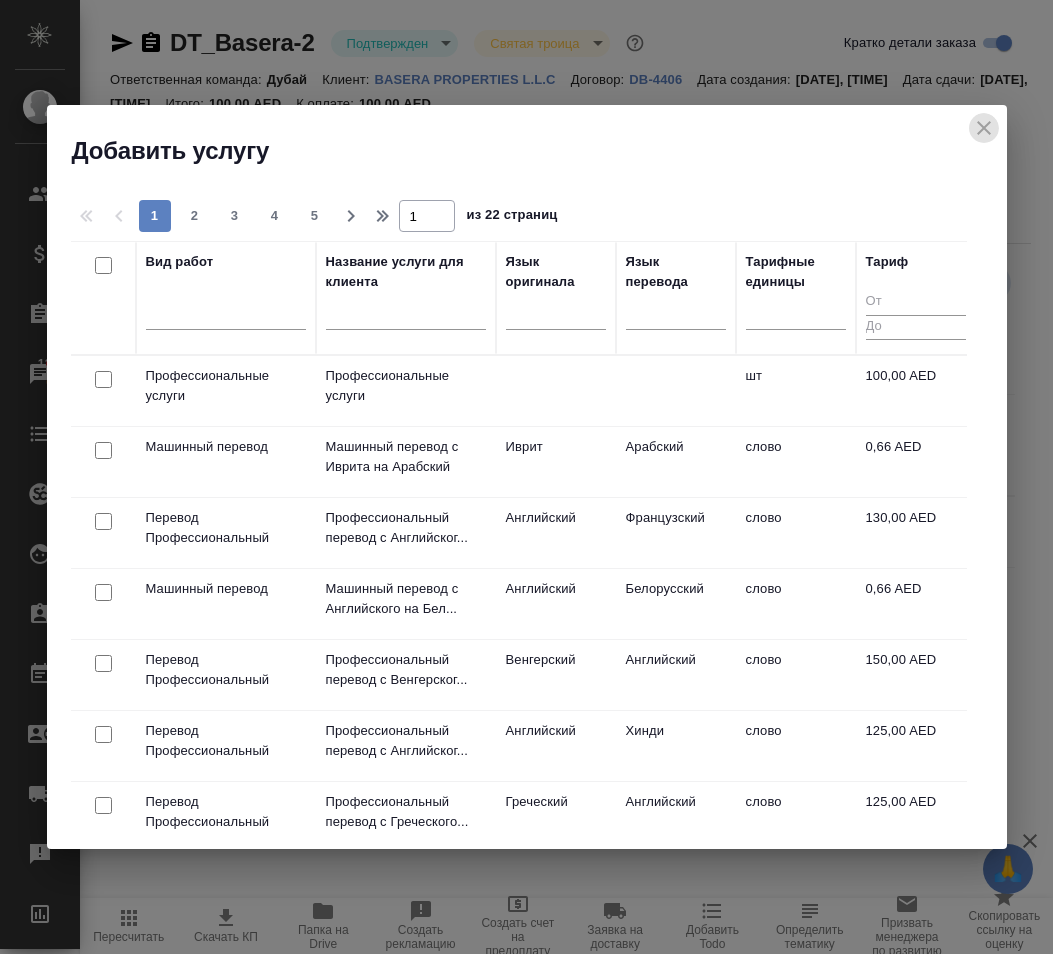 click 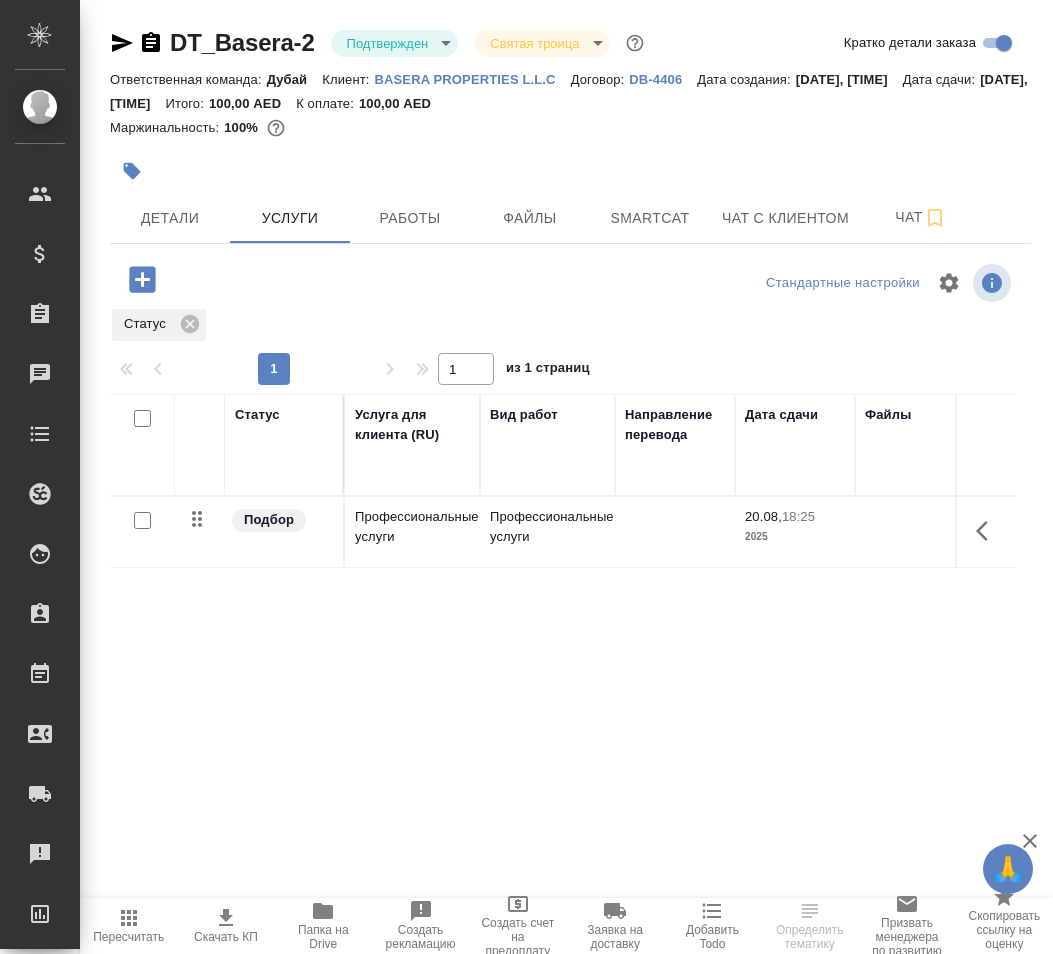 scroll, scrollTop: 0, scrollLeft: 0, axis: both 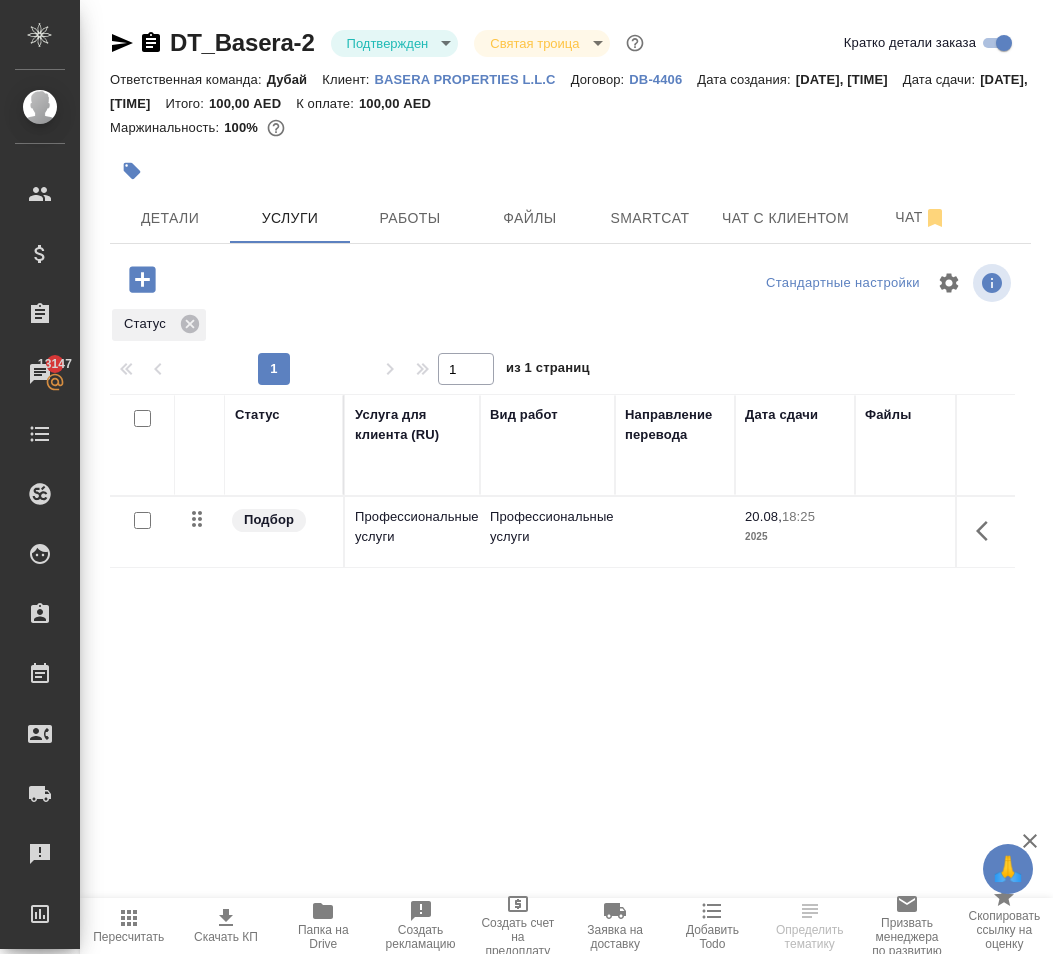 click 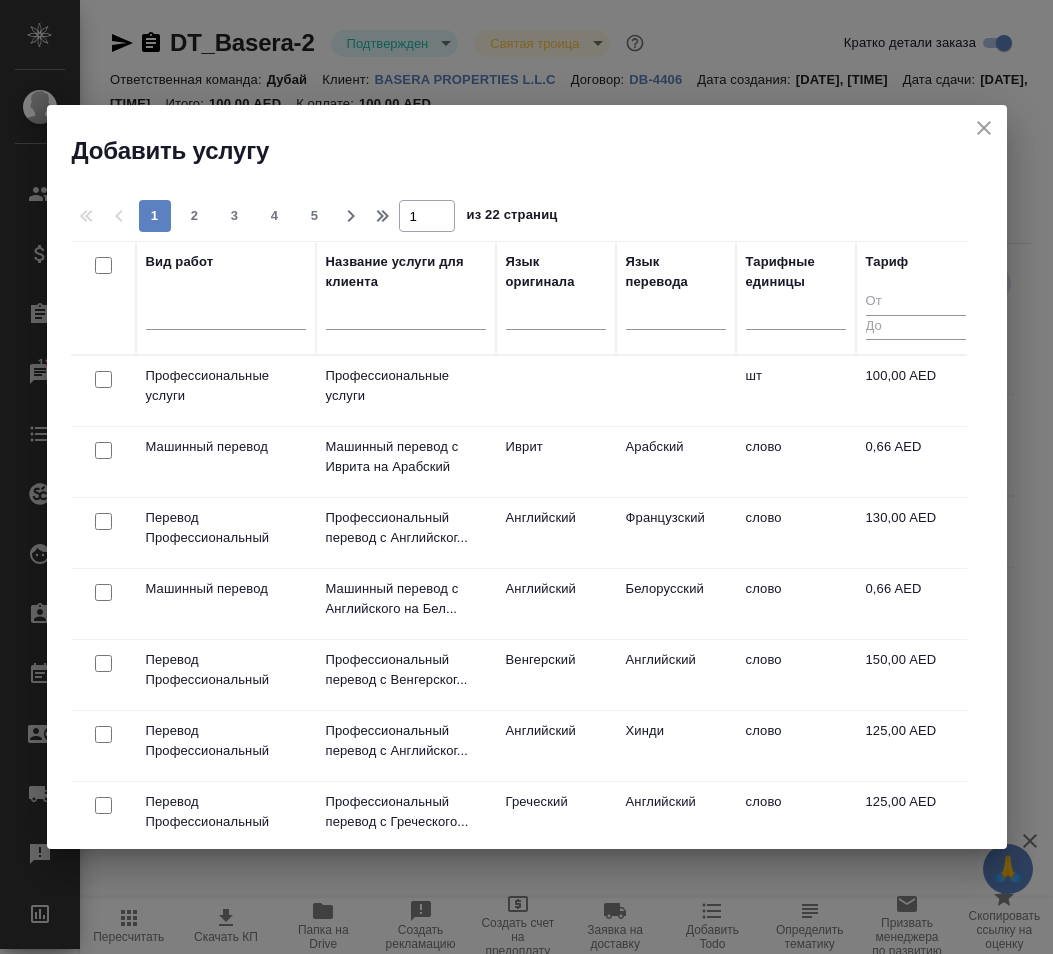 click 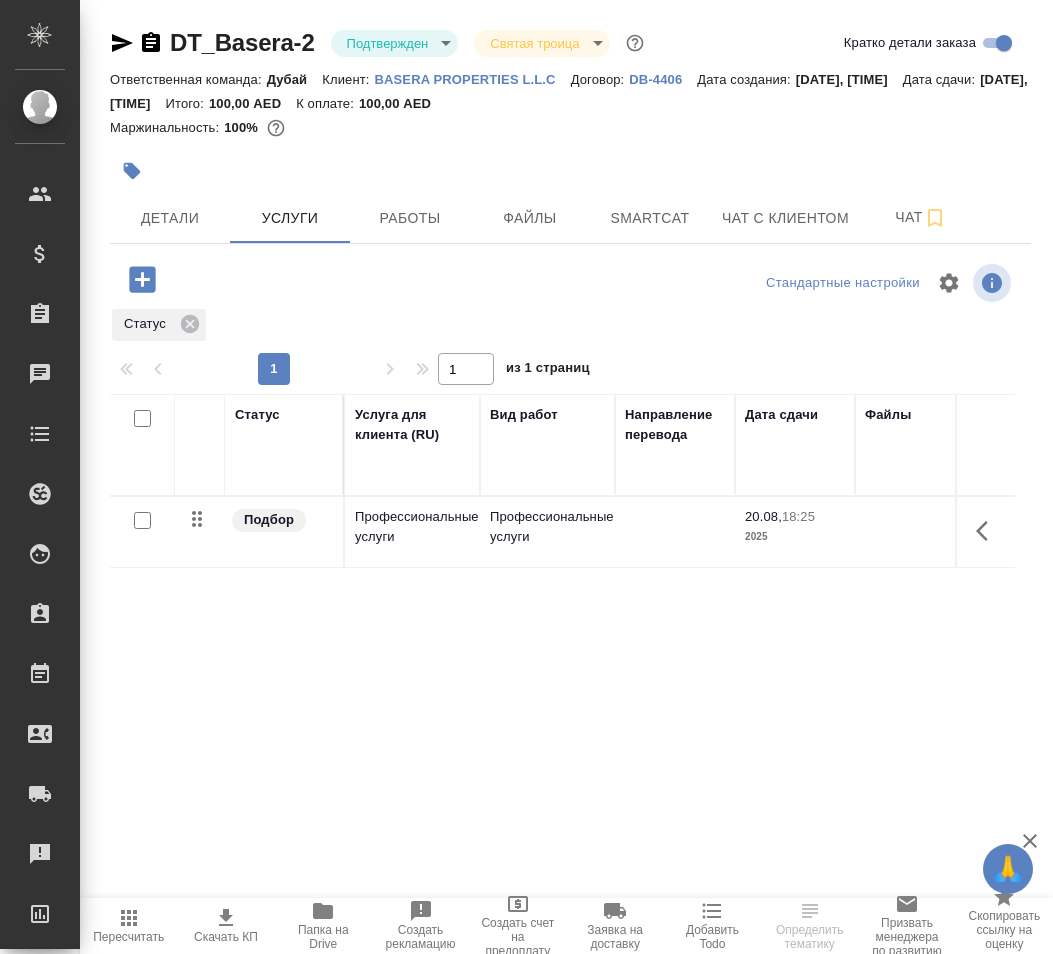 scroll, scrollTop: 0, scrollLeft: 0, axis: both 